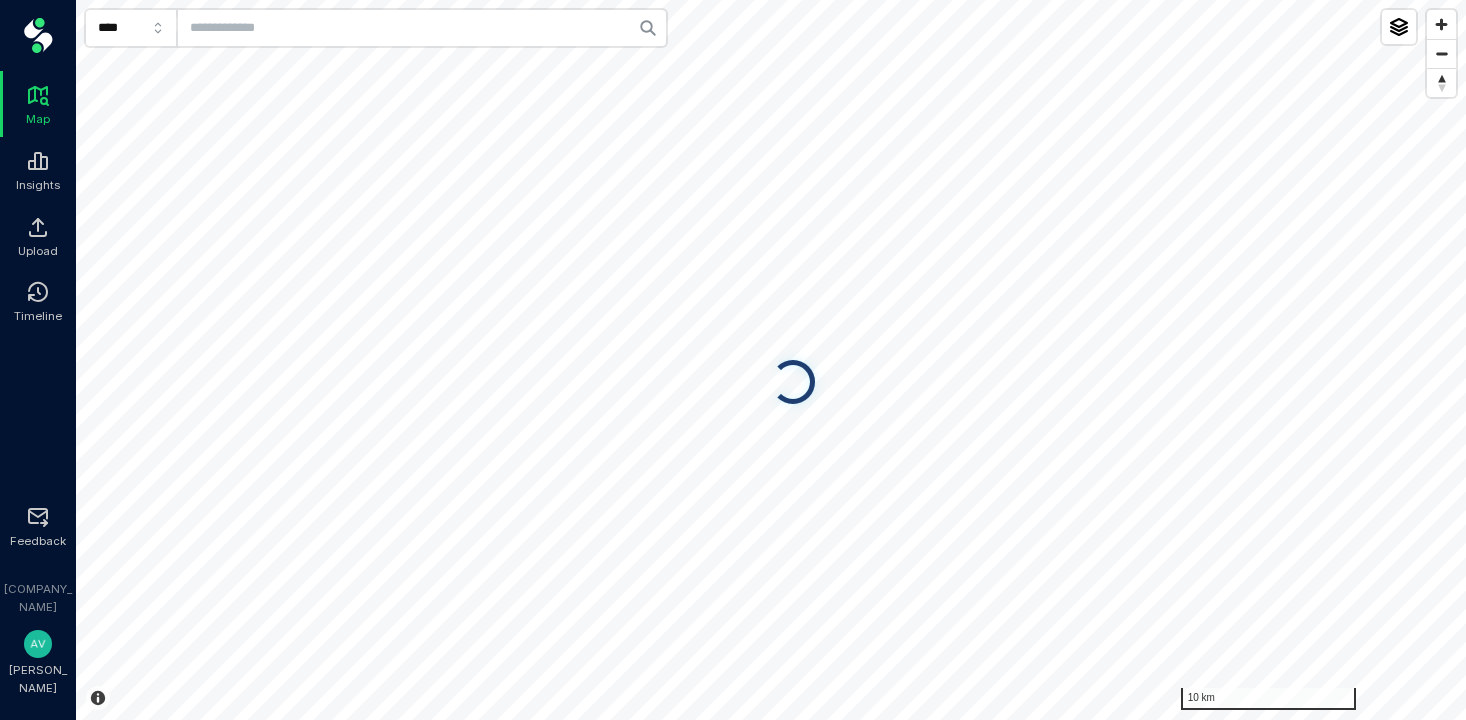 scroll, scrollTop: 0, scrollLeft: 0, axis: both 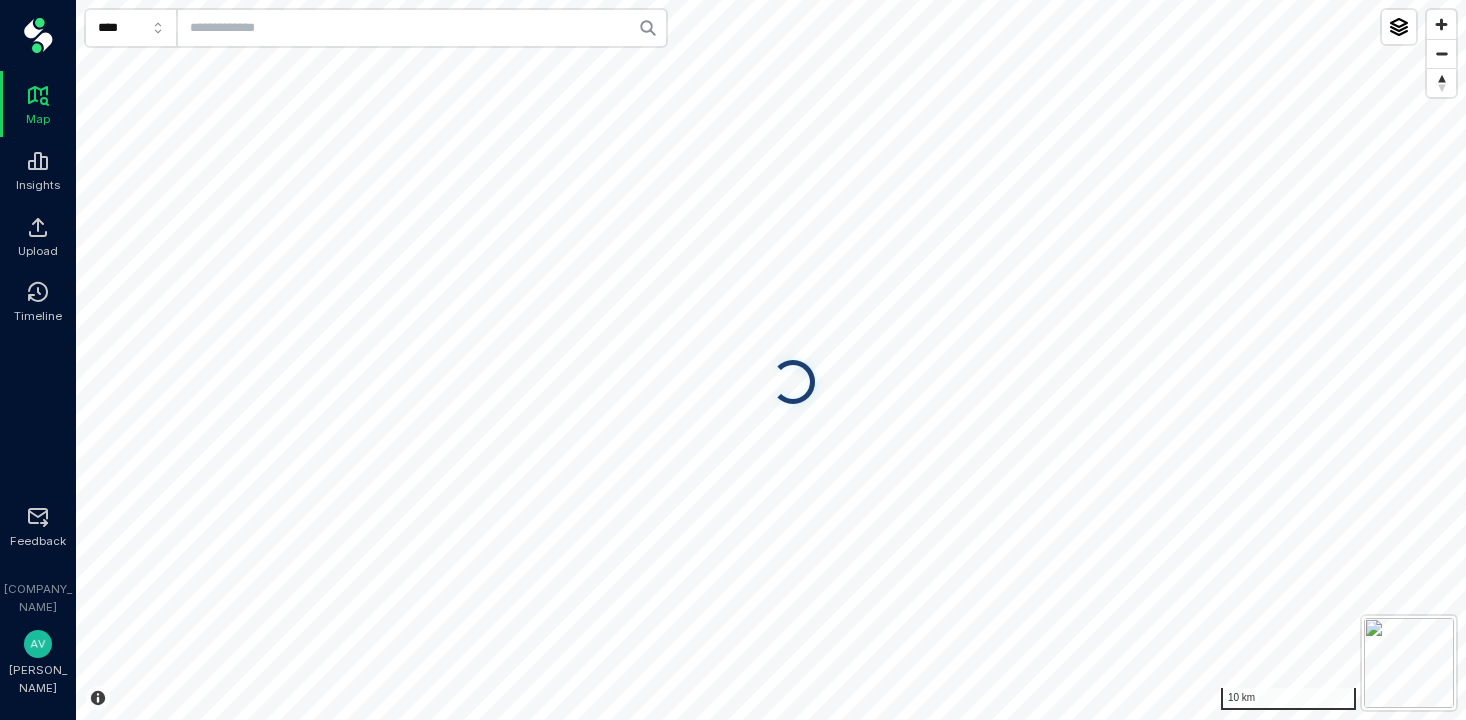 click at bounding box center [422, 28] 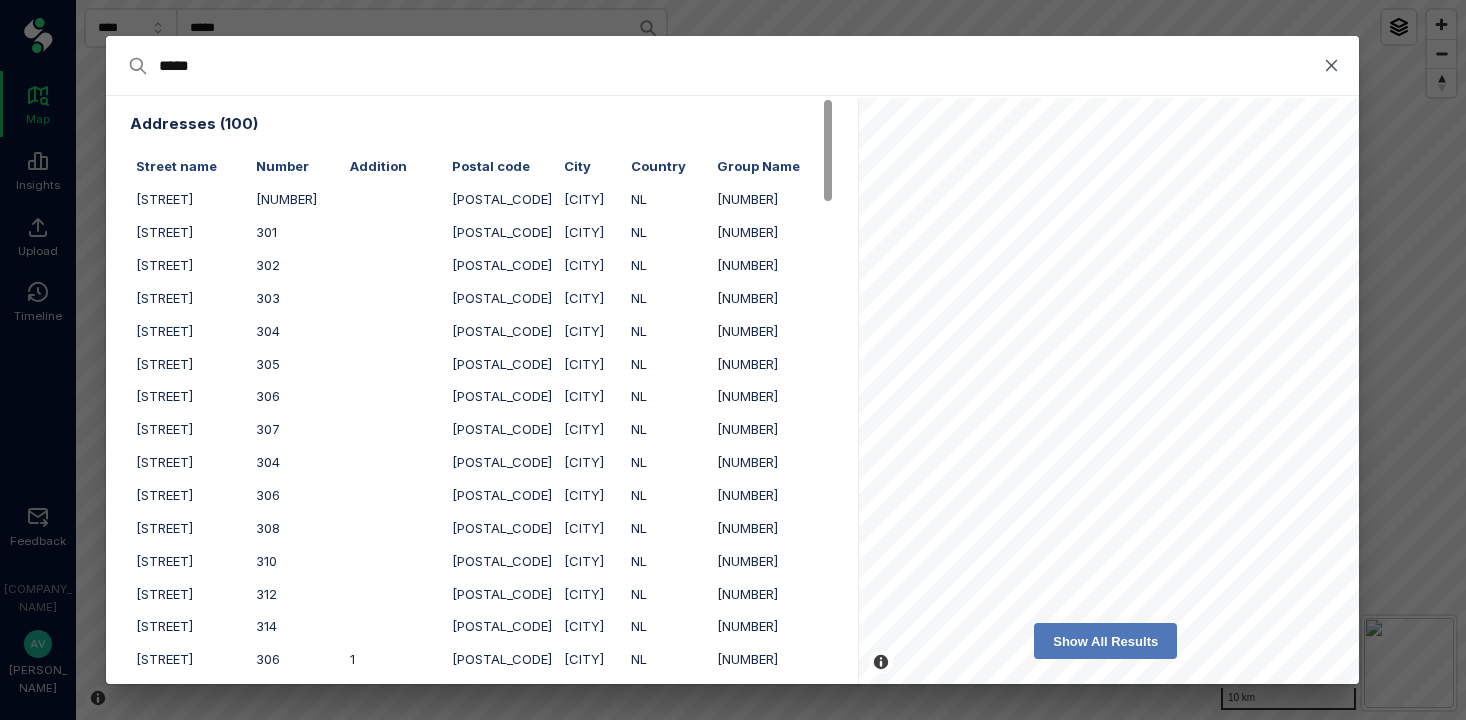type on "****" 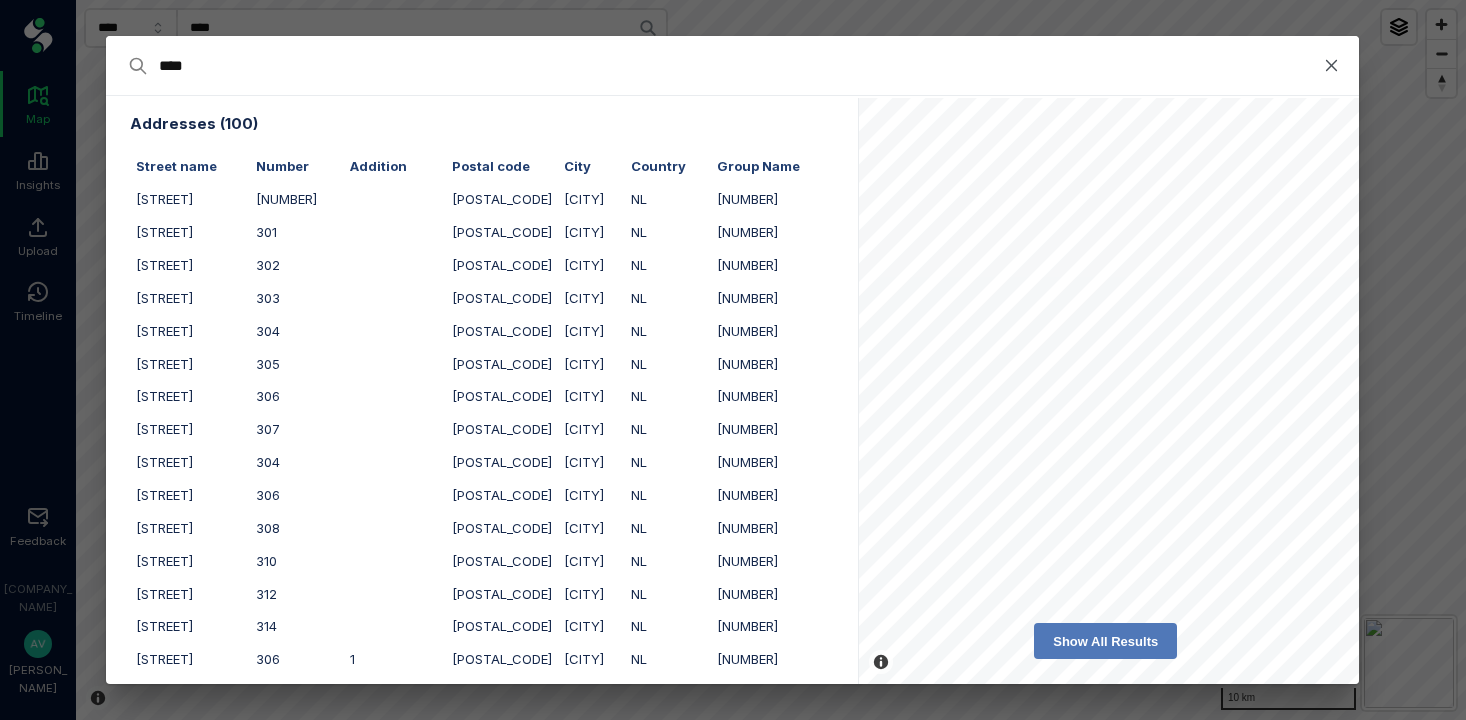 type on "*****" 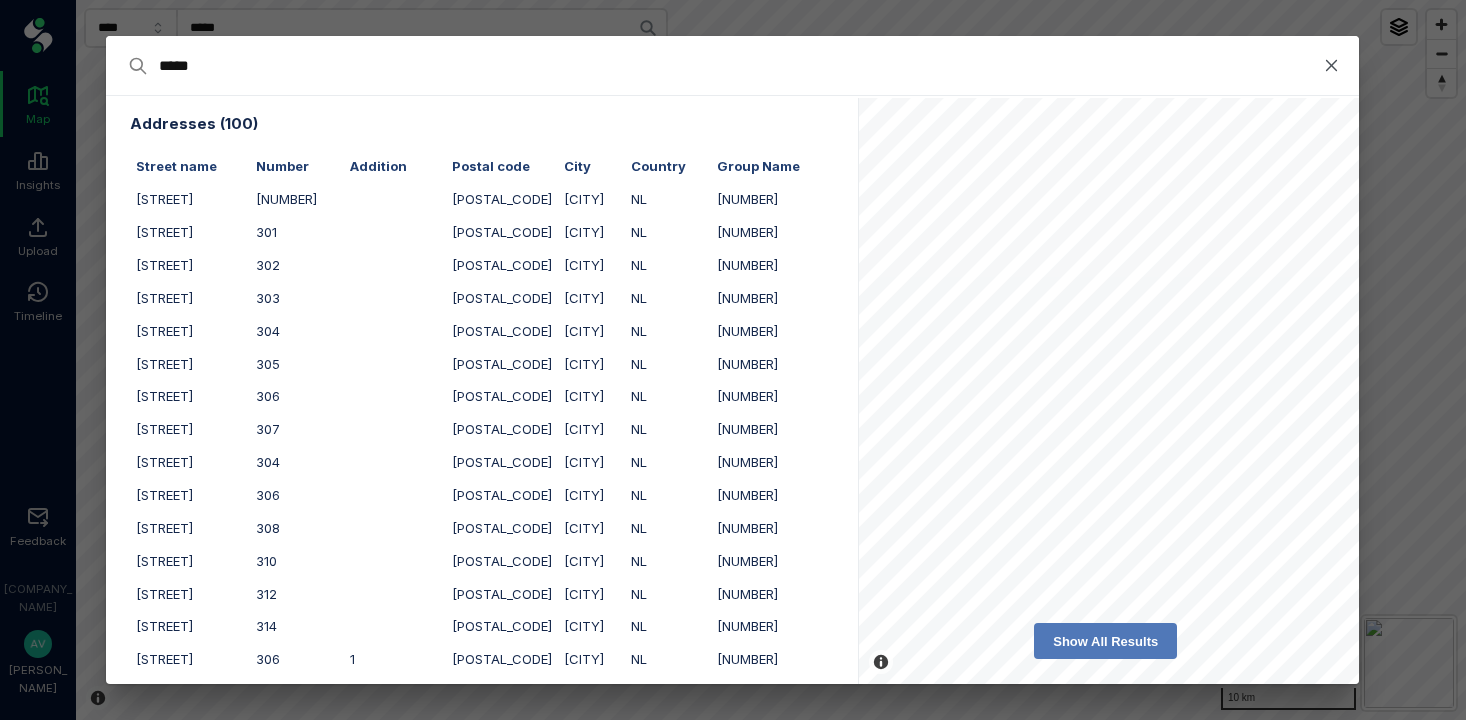 type on "******" 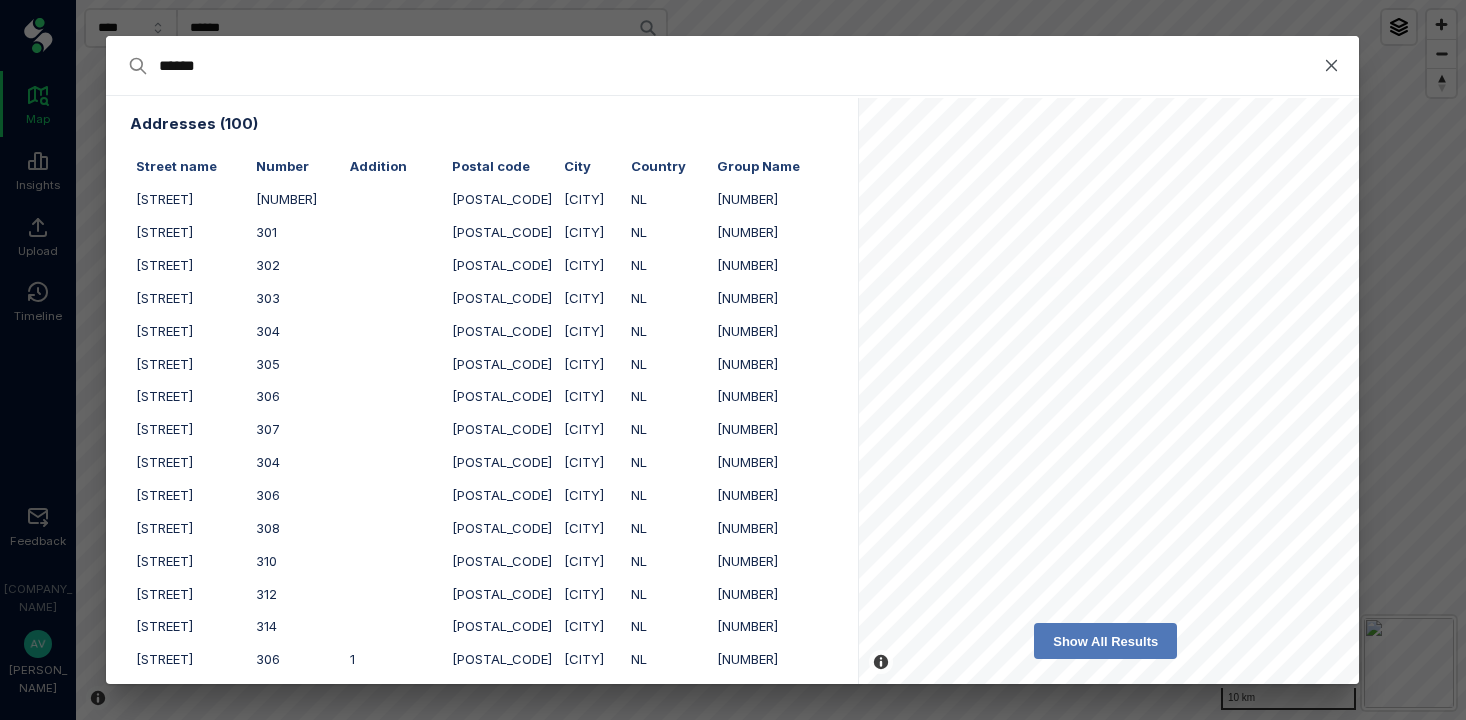 type on "*******" 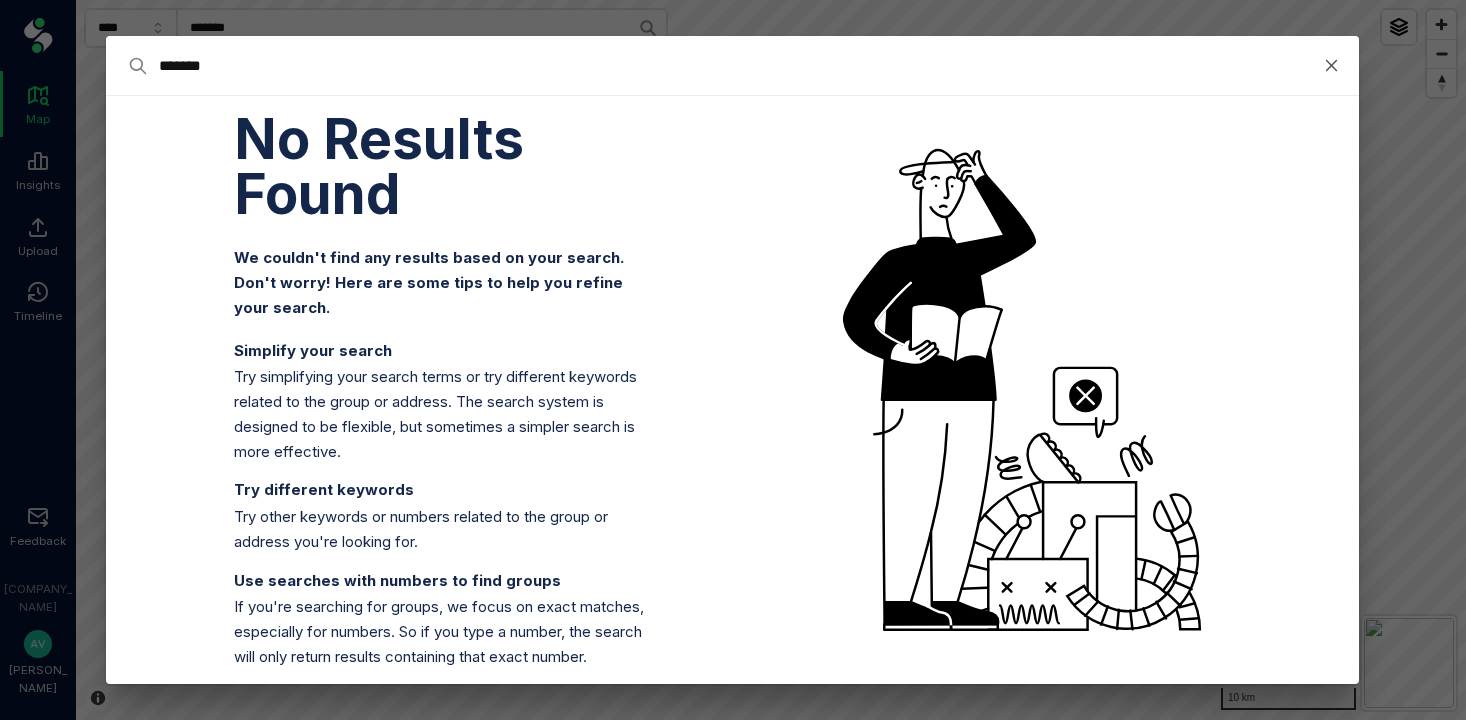 type on "******" 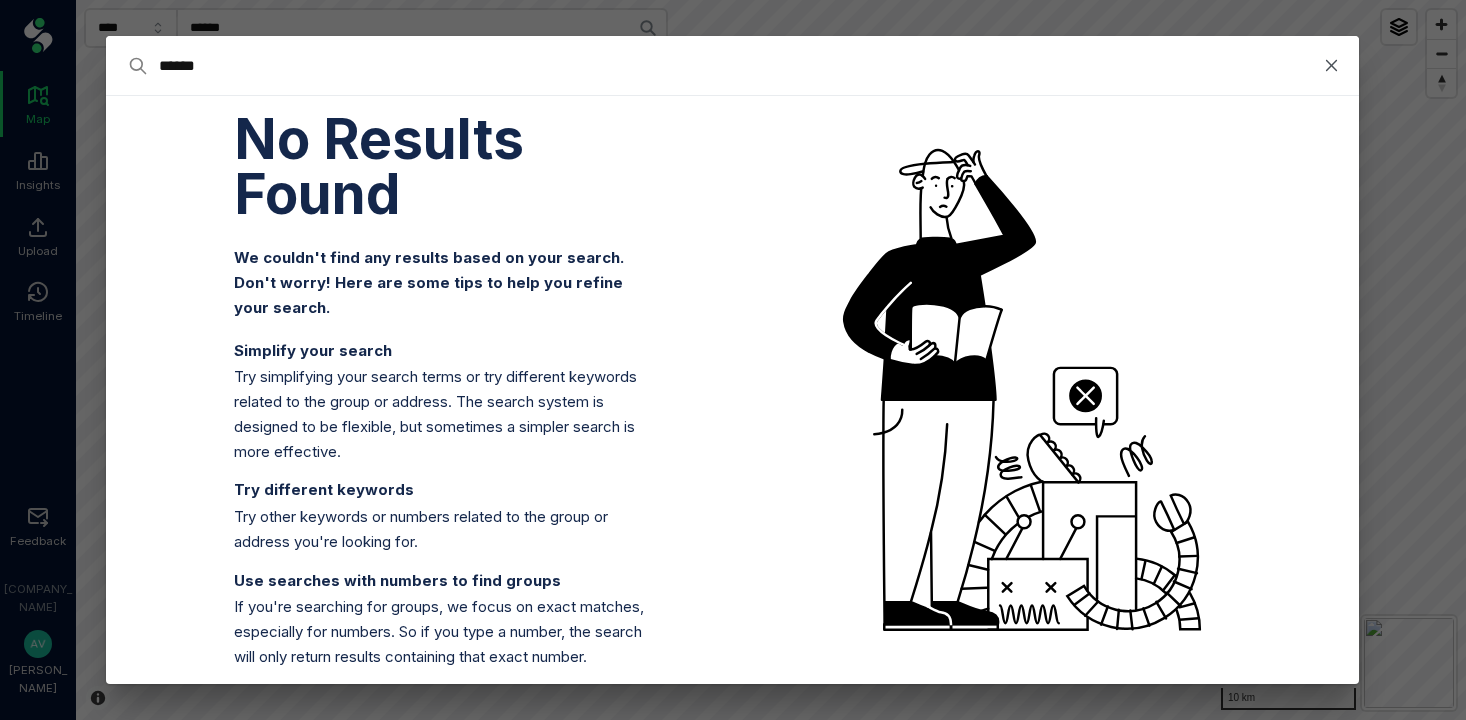 type on "*****" 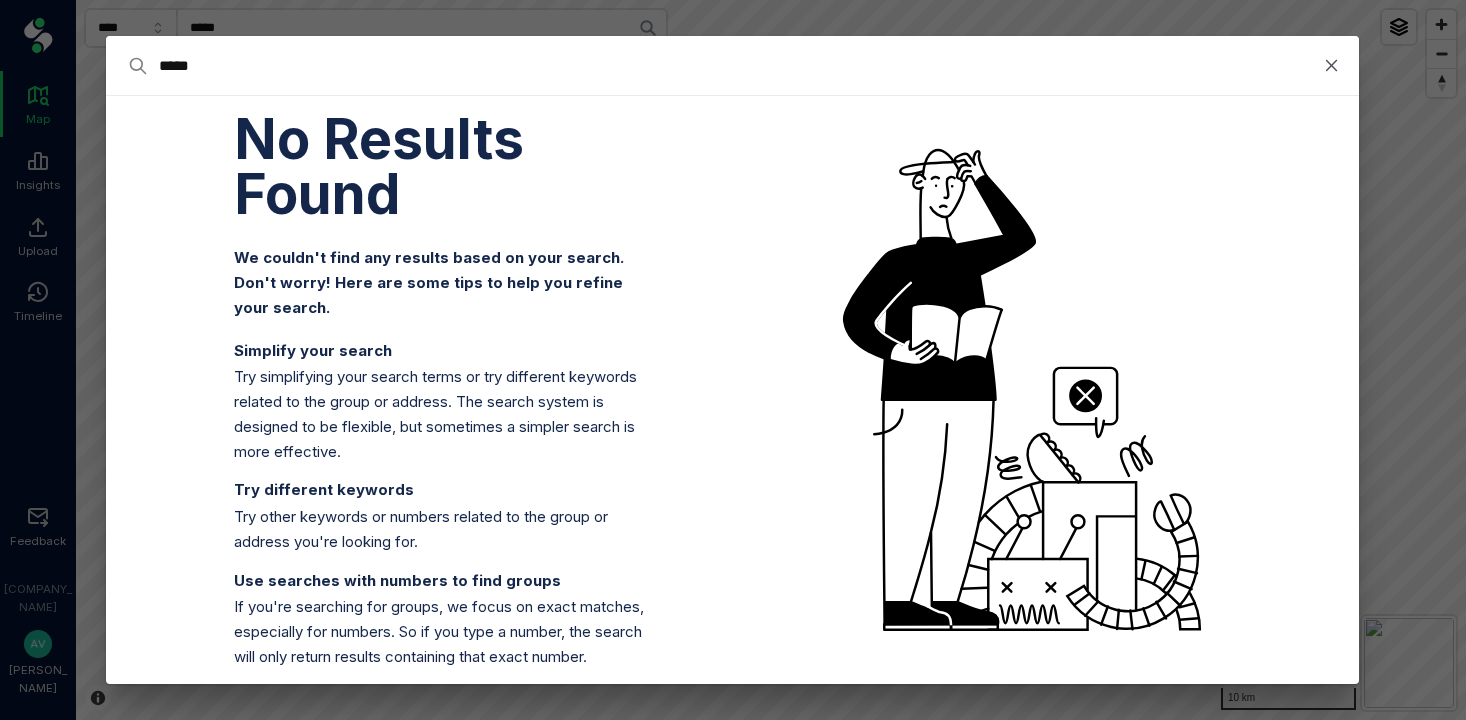 type on "****" 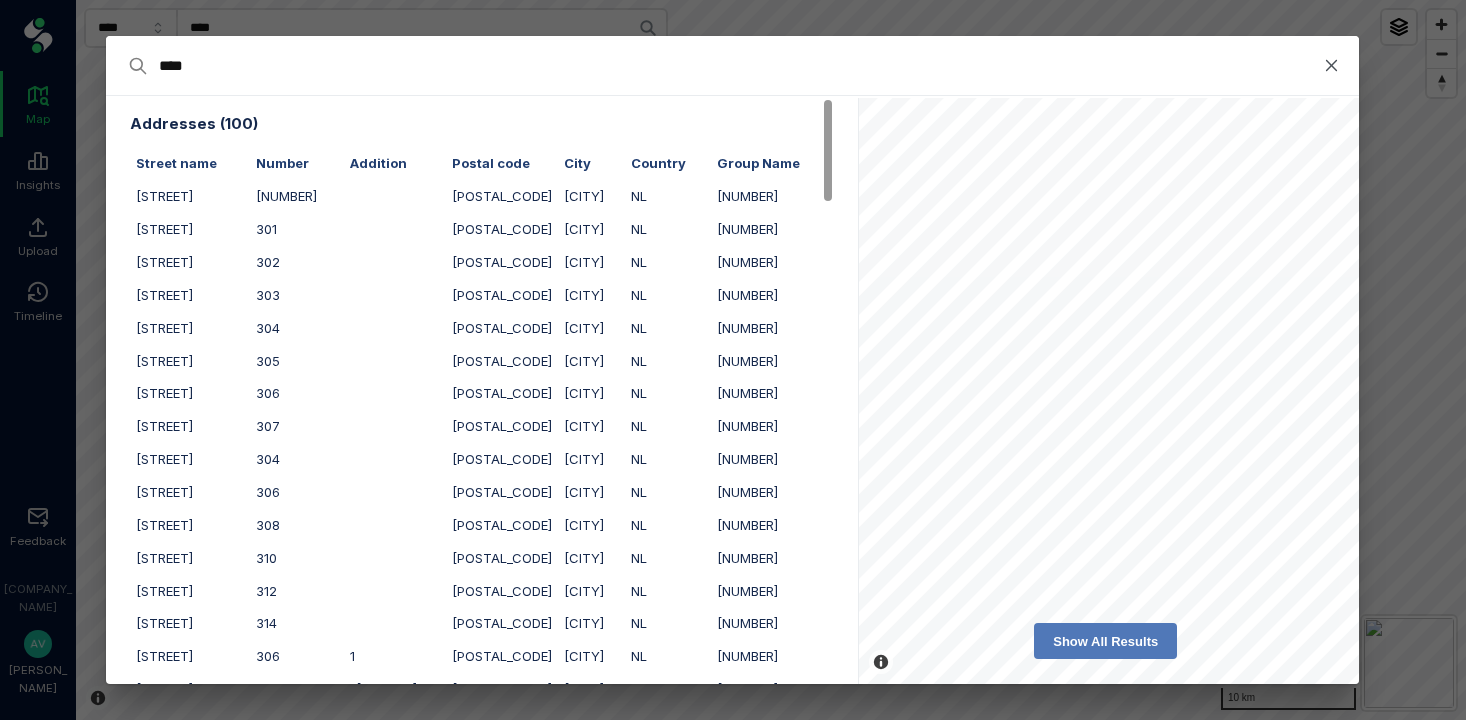 scroll, scrollTop: 0, scrollLeft: 0, axis: both 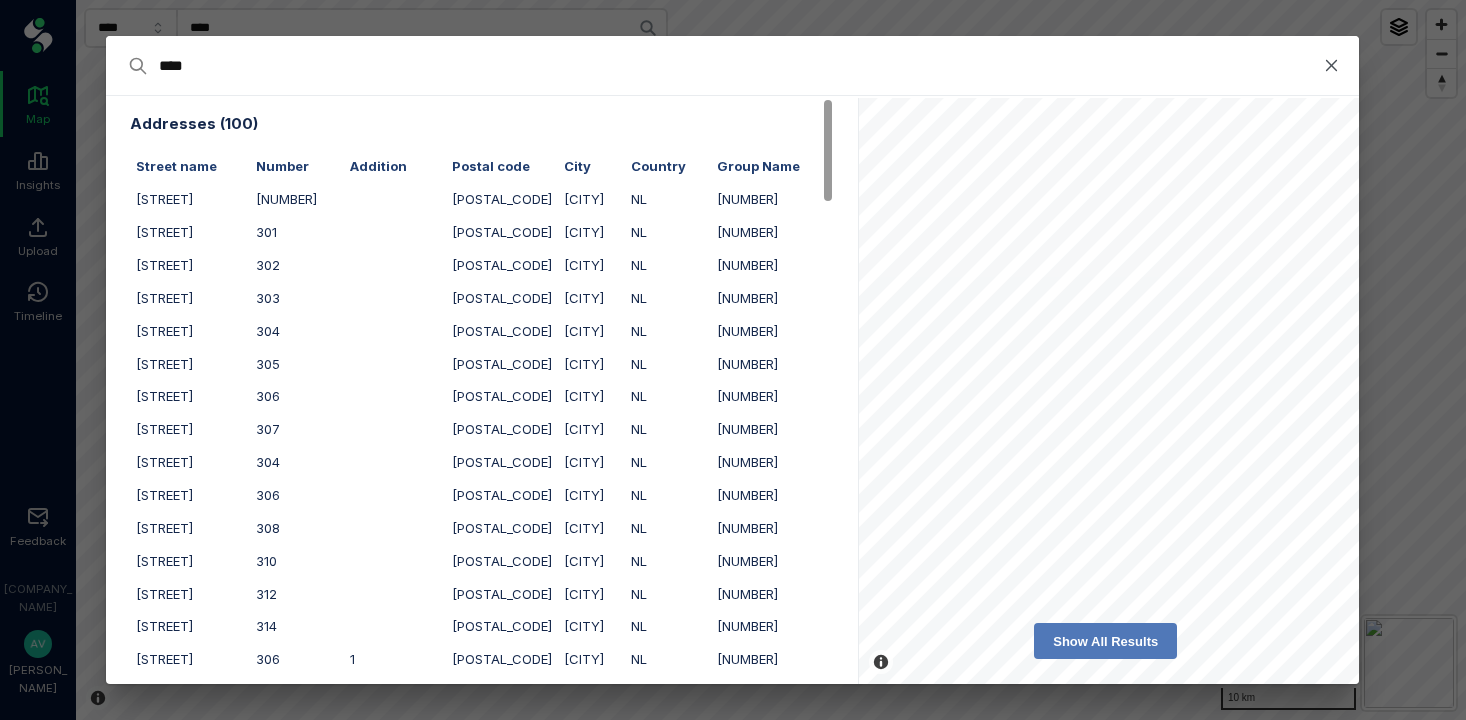drag, startPoint x: 229, startPoint y: 63, endPoint x: 167, endPoint y: 64, distance: 62.008064 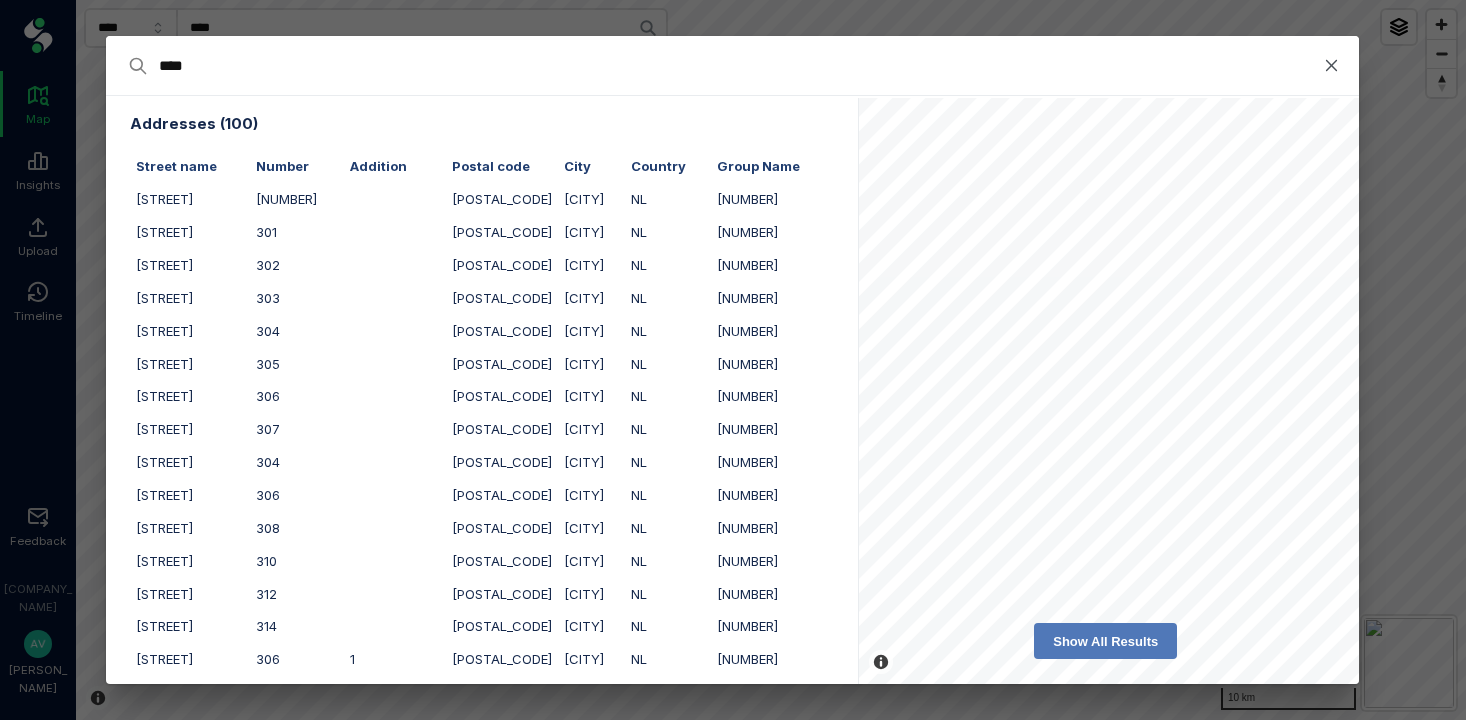drag, startPoint x: 219, startPoint y: 64, endPoint x: 102, endPoint y: 64, distance: 117 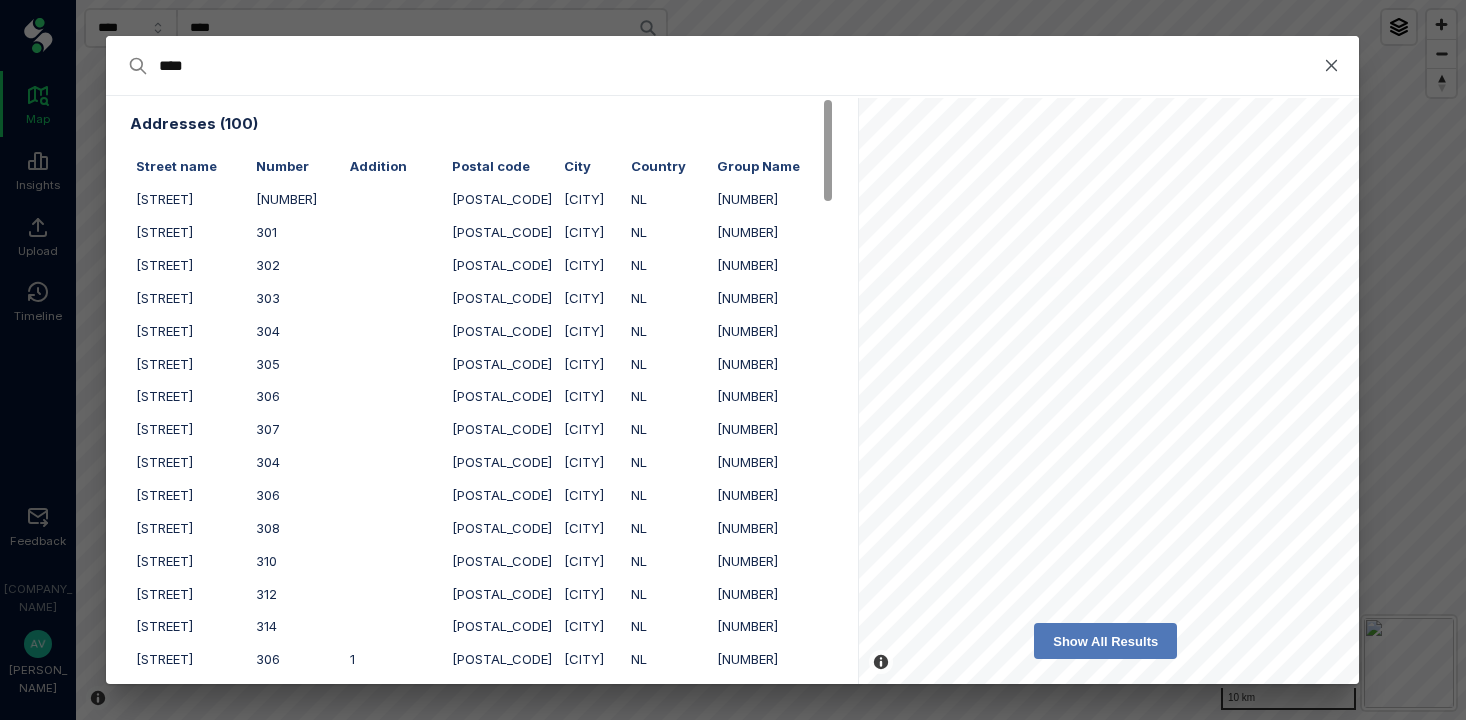 type 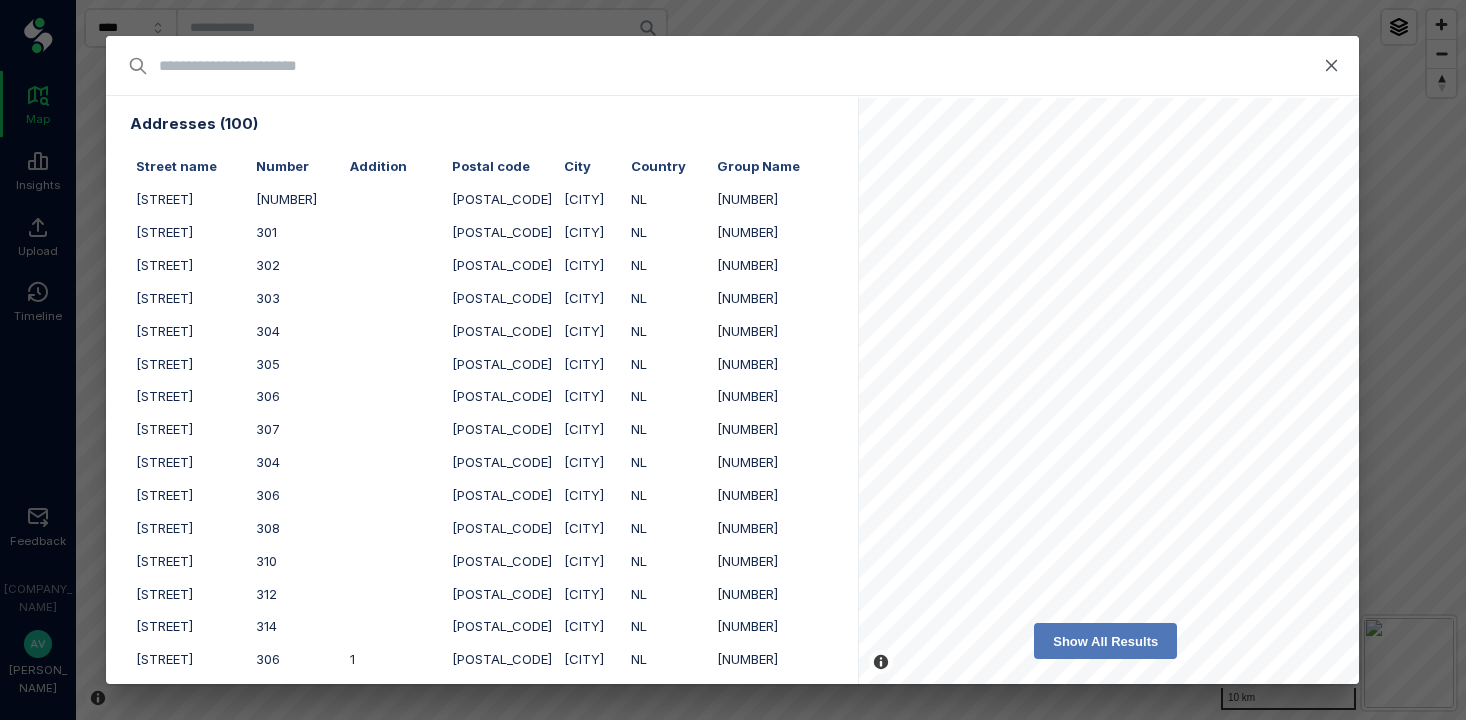 paste on "**********" 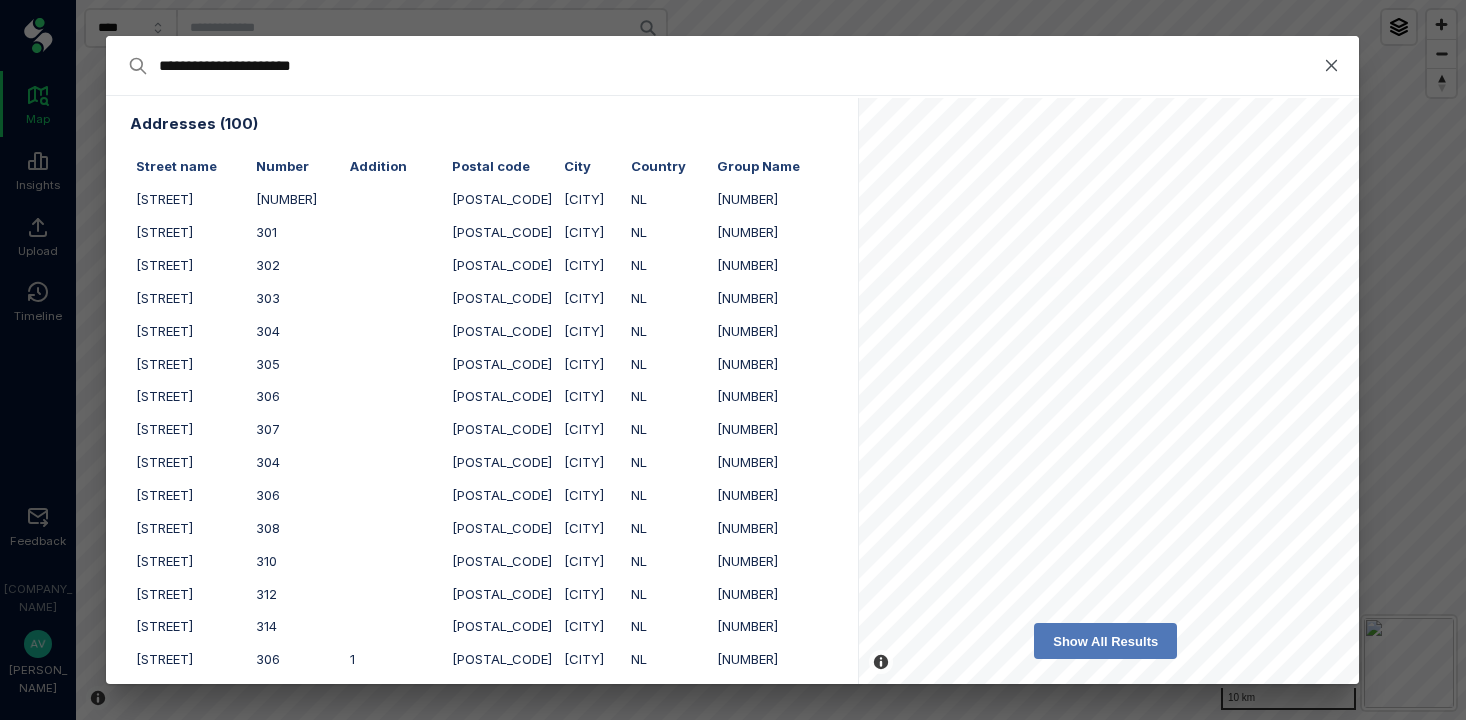 type on "**********" 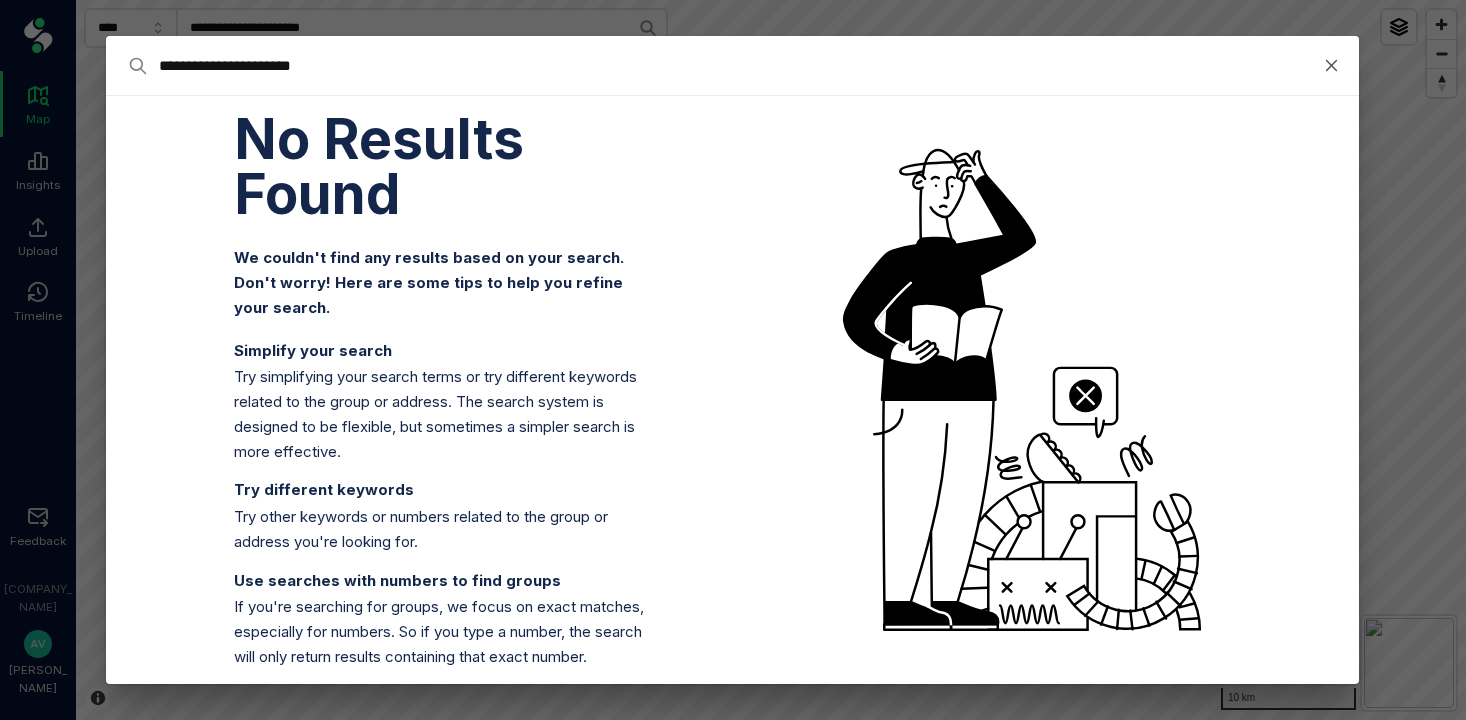 type on "**********" 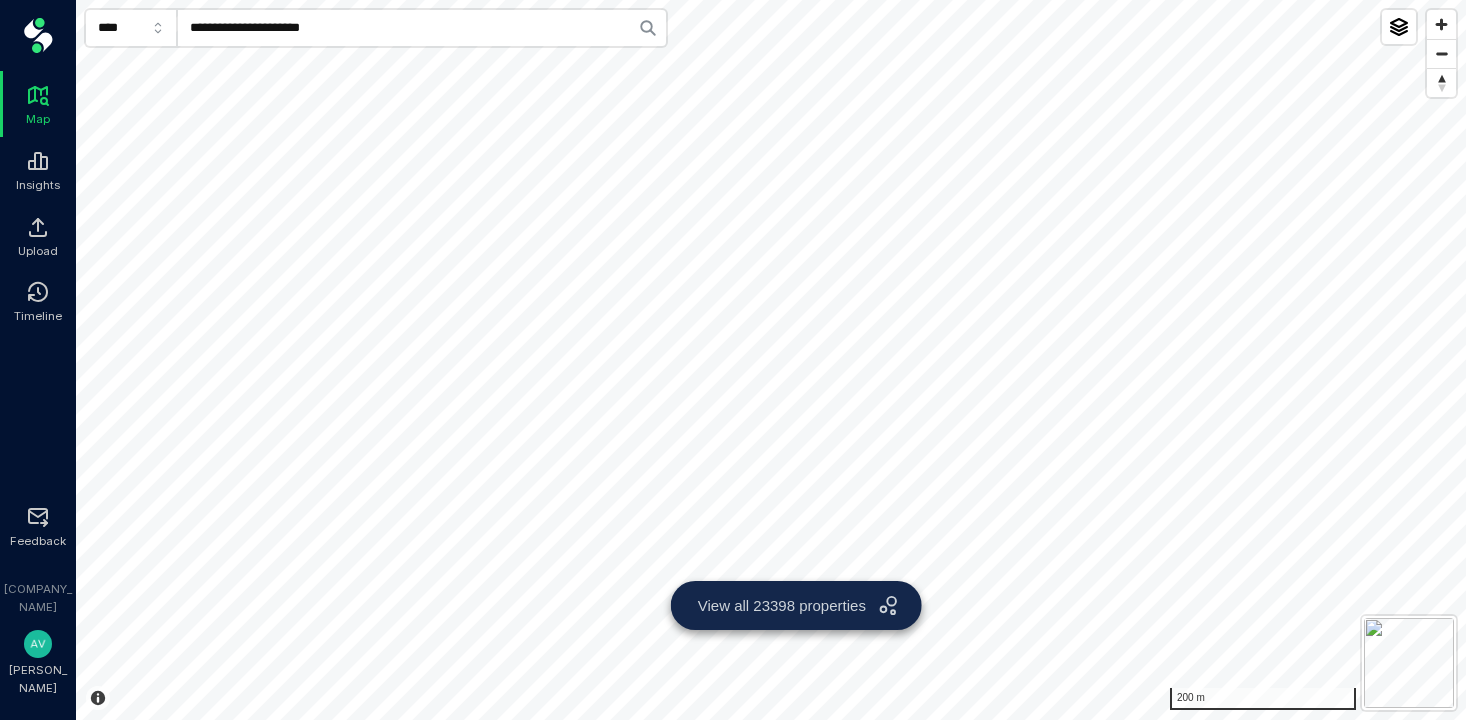 click on "**********" 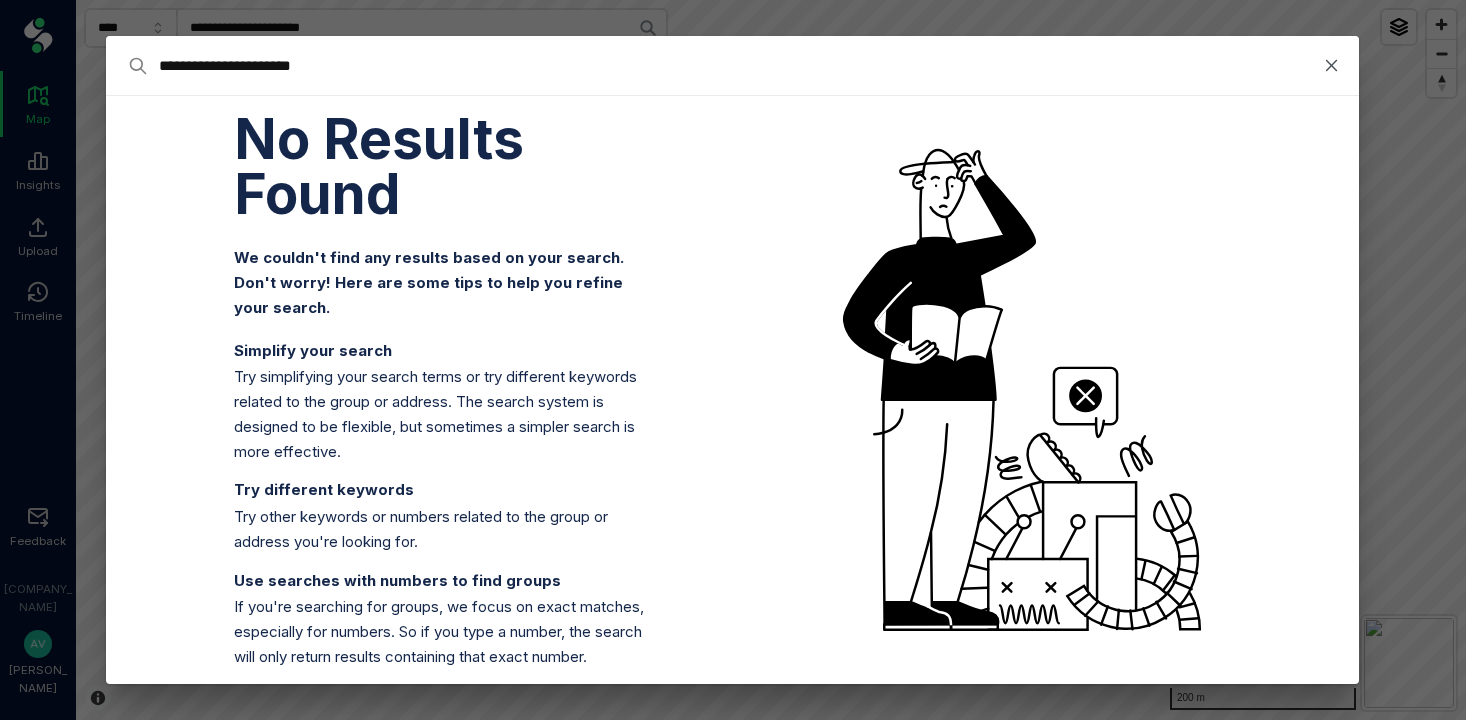 type on "**********" 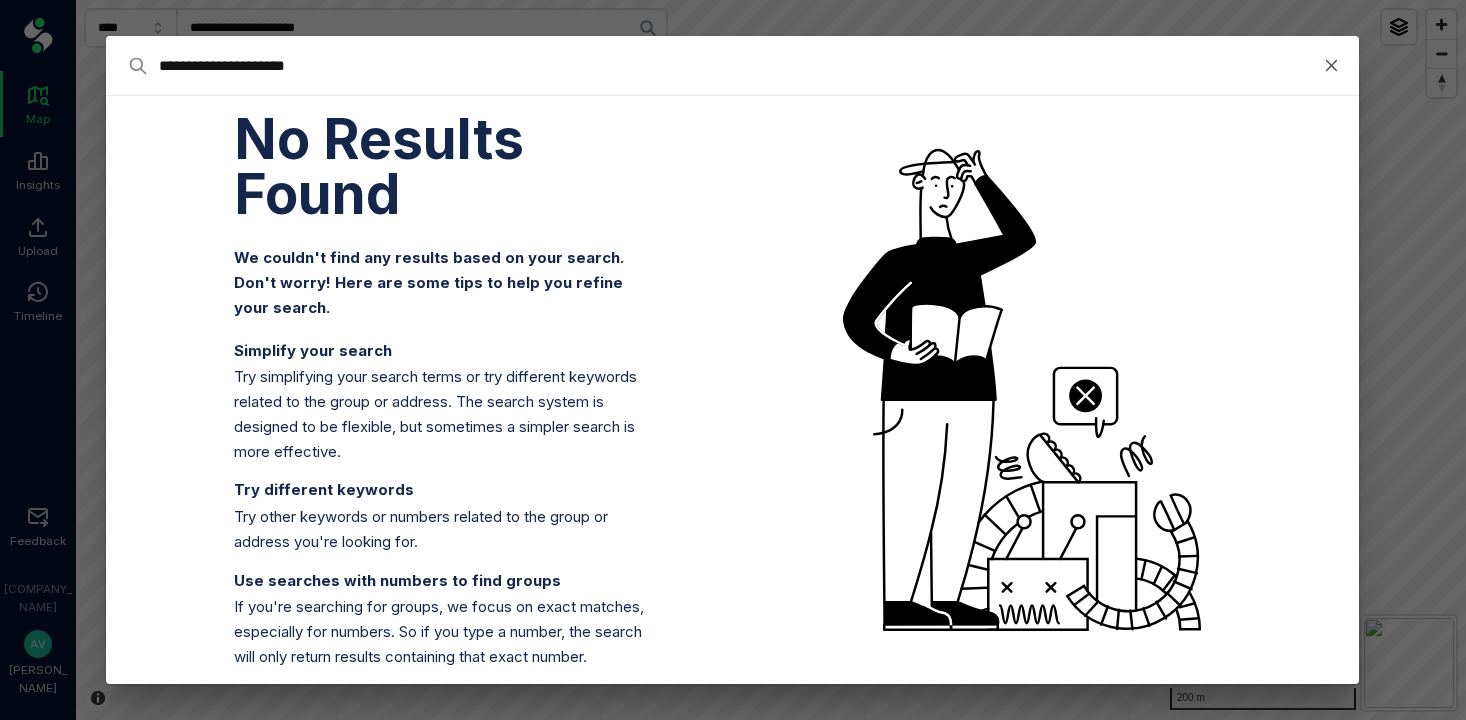 type on "**********" 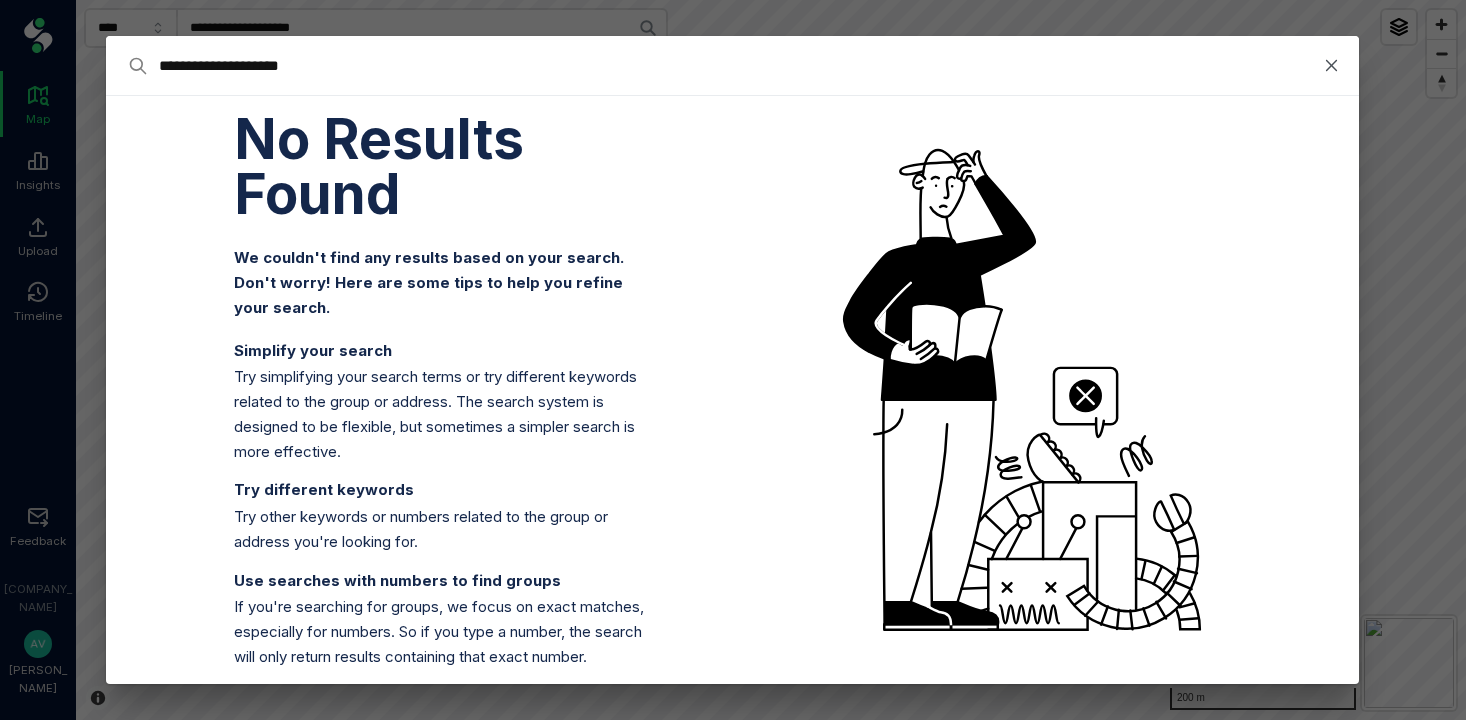 type on "**********" 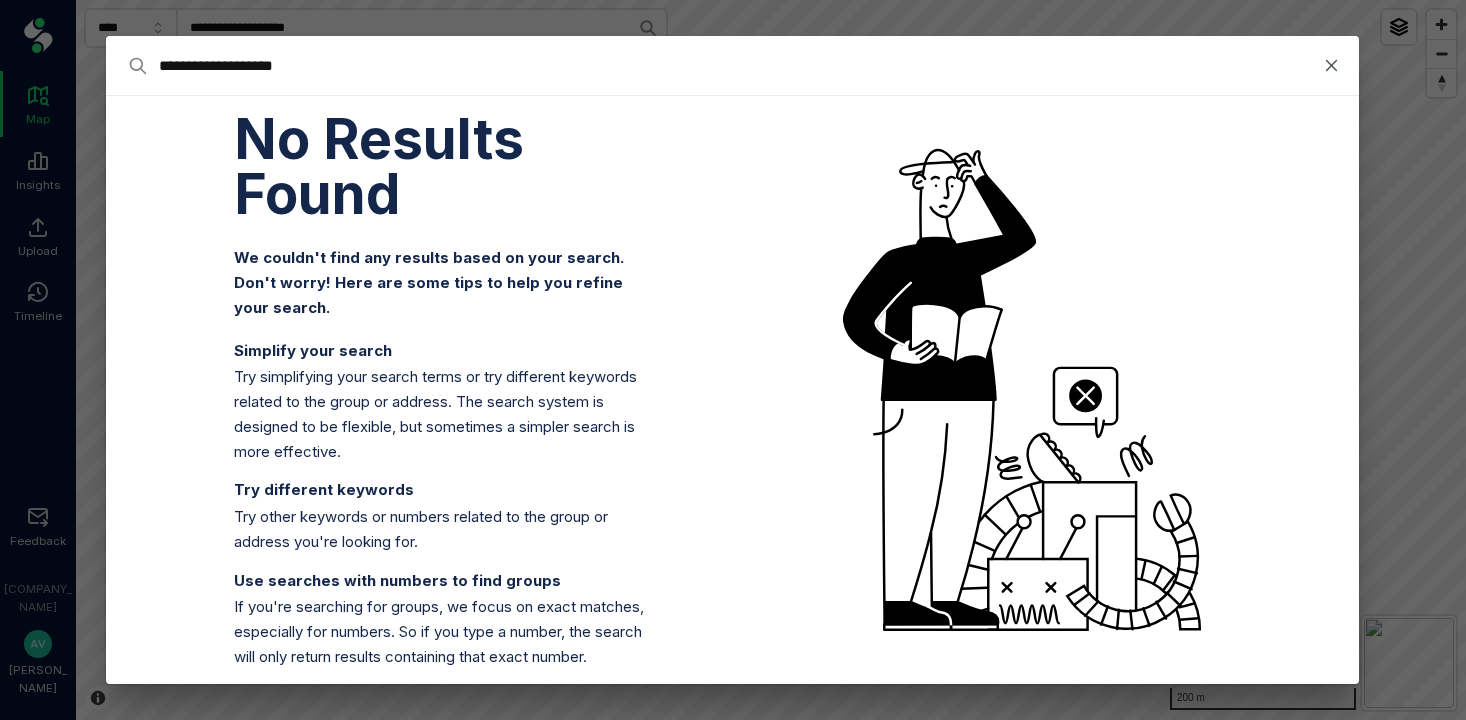 type on "**********" 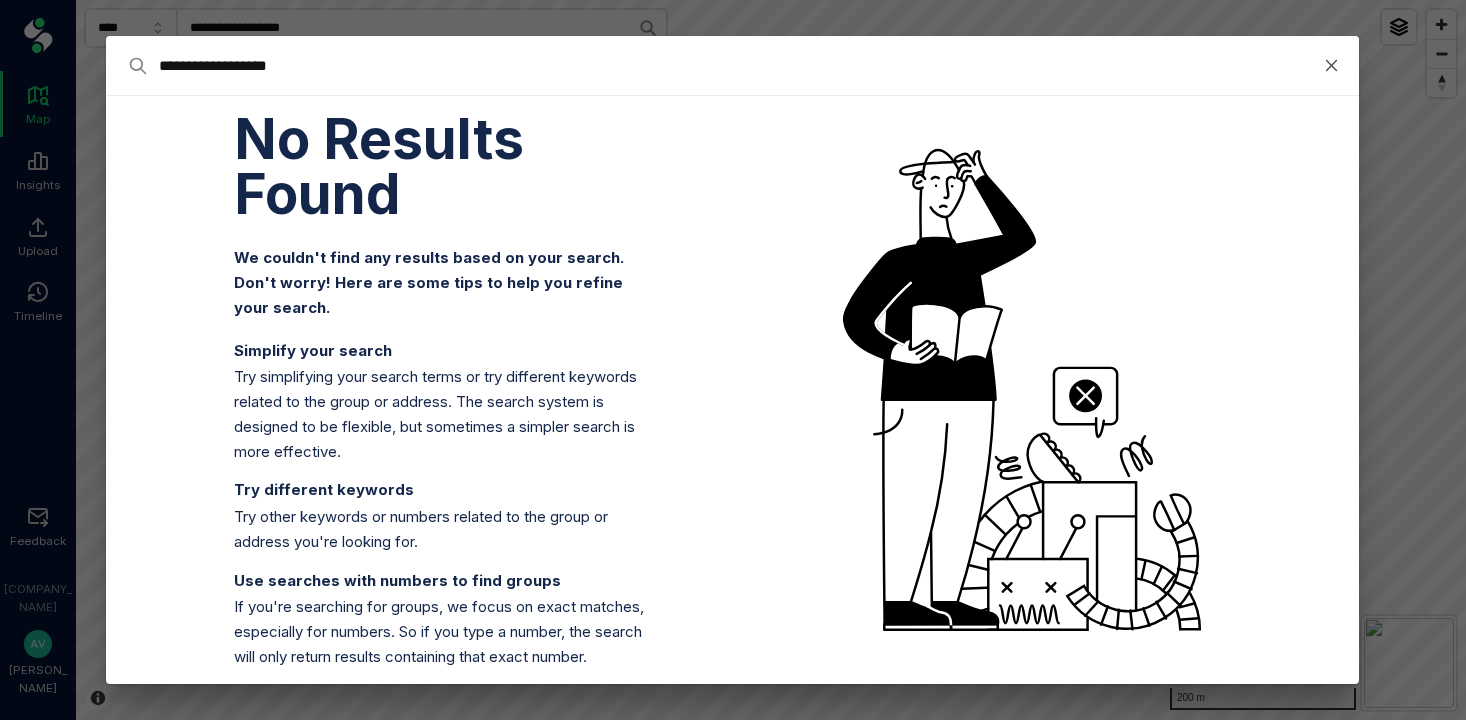 type on "**********" 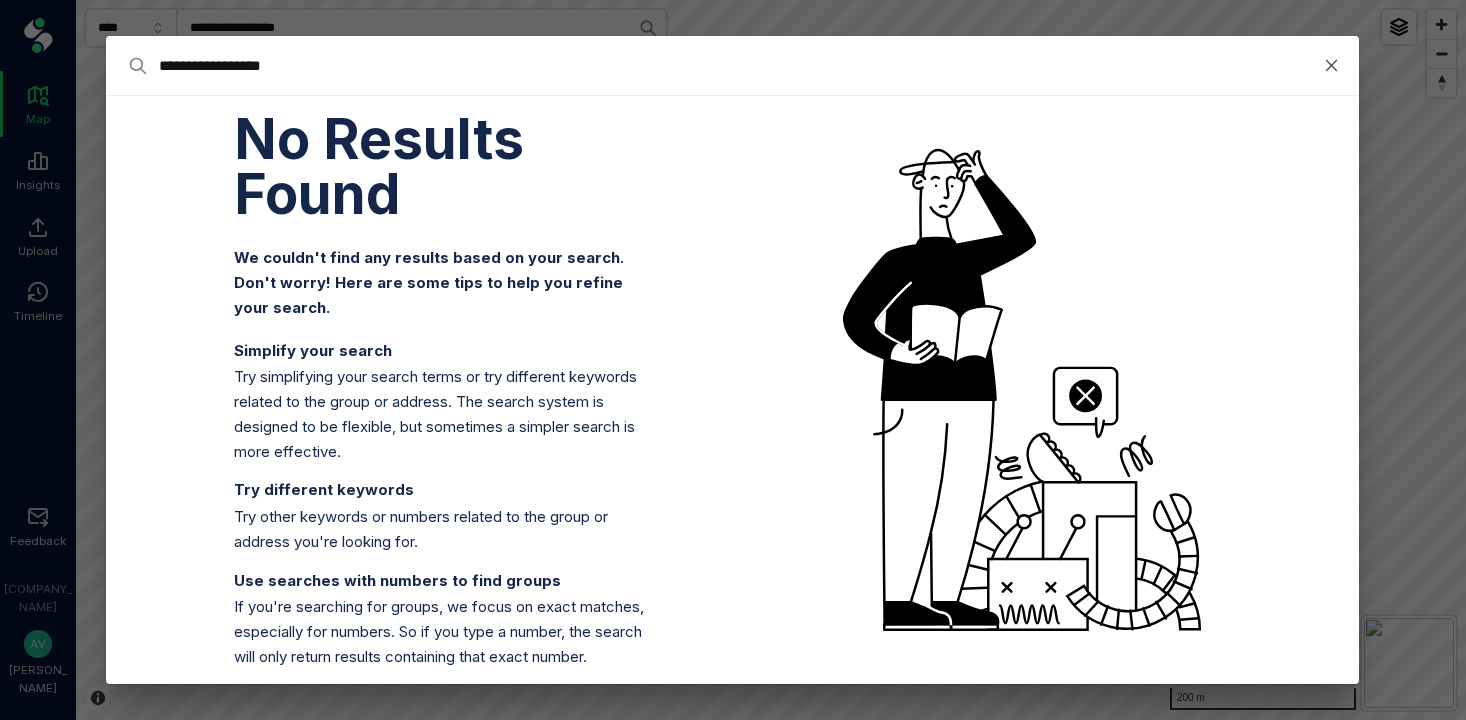 type on "**********" 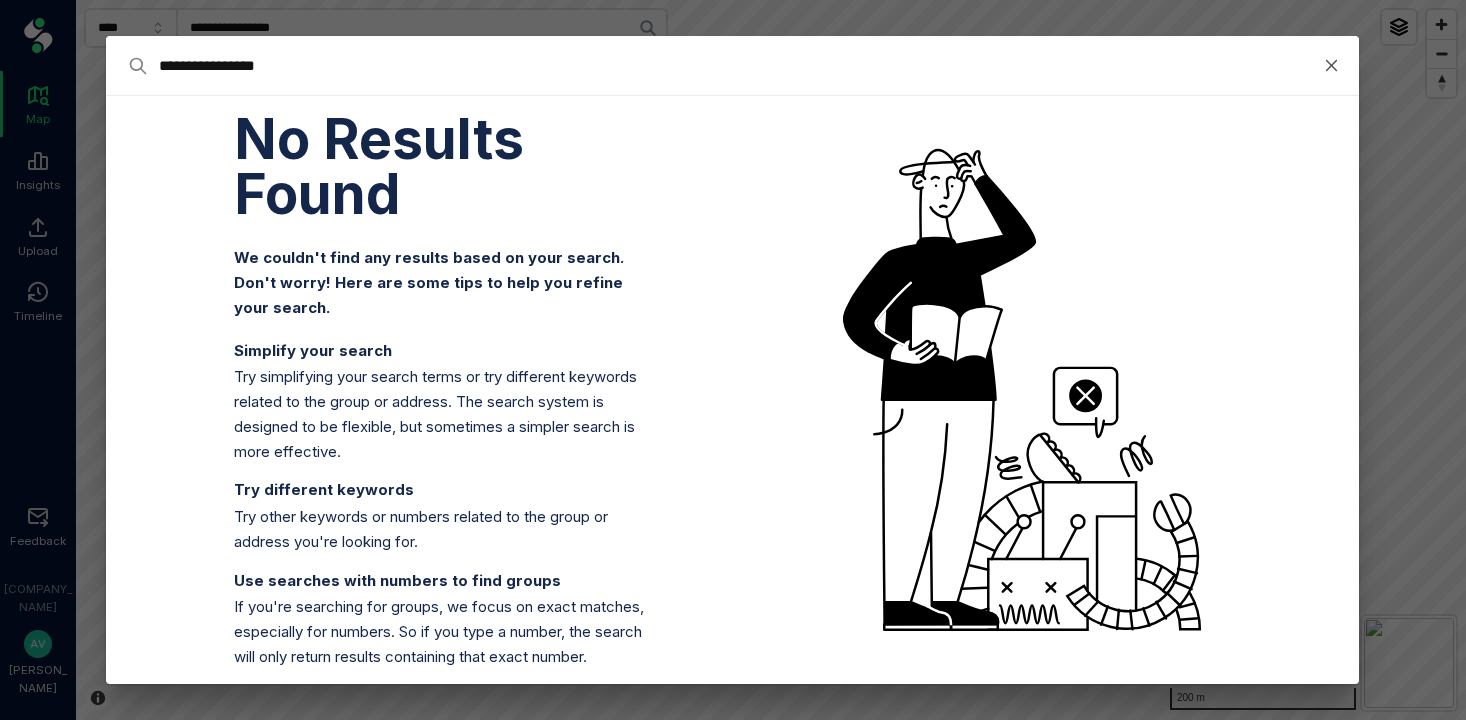 type on "**********" 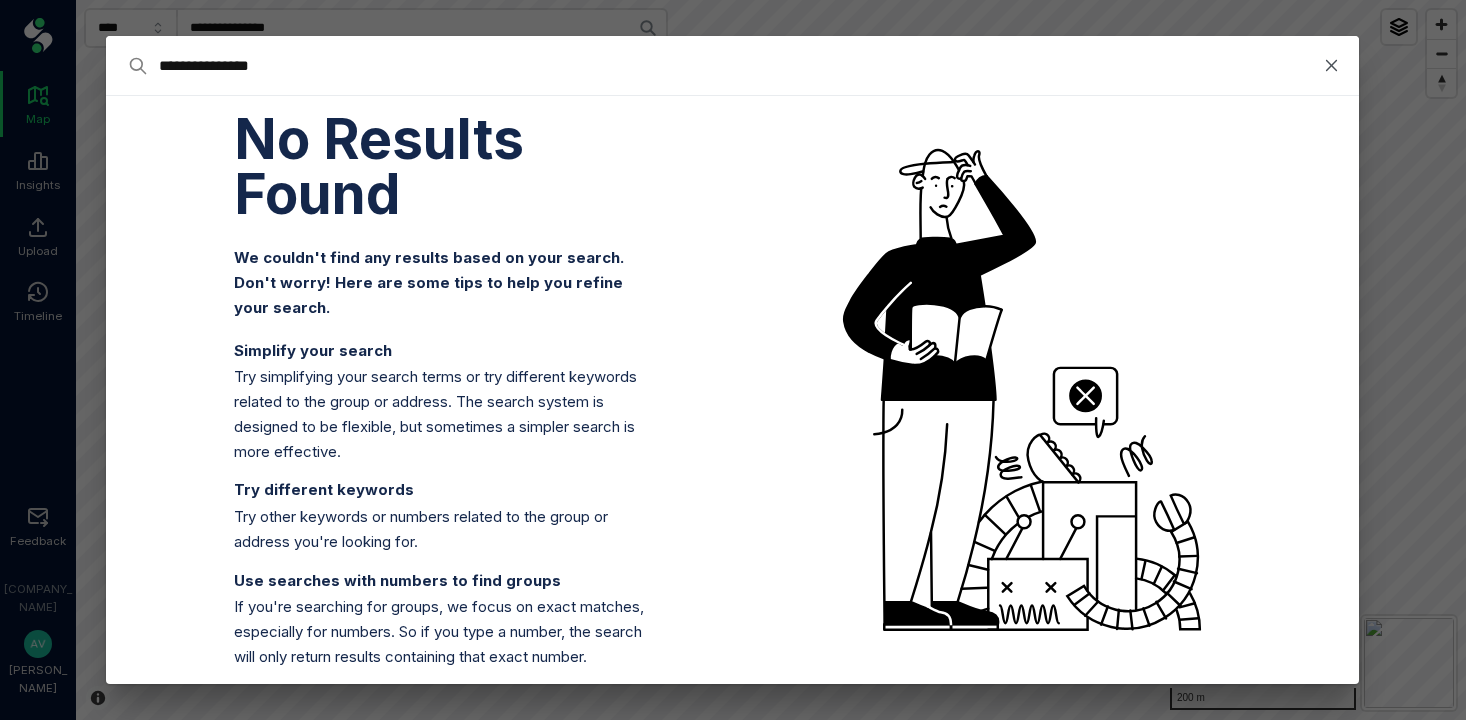 type on "**********" 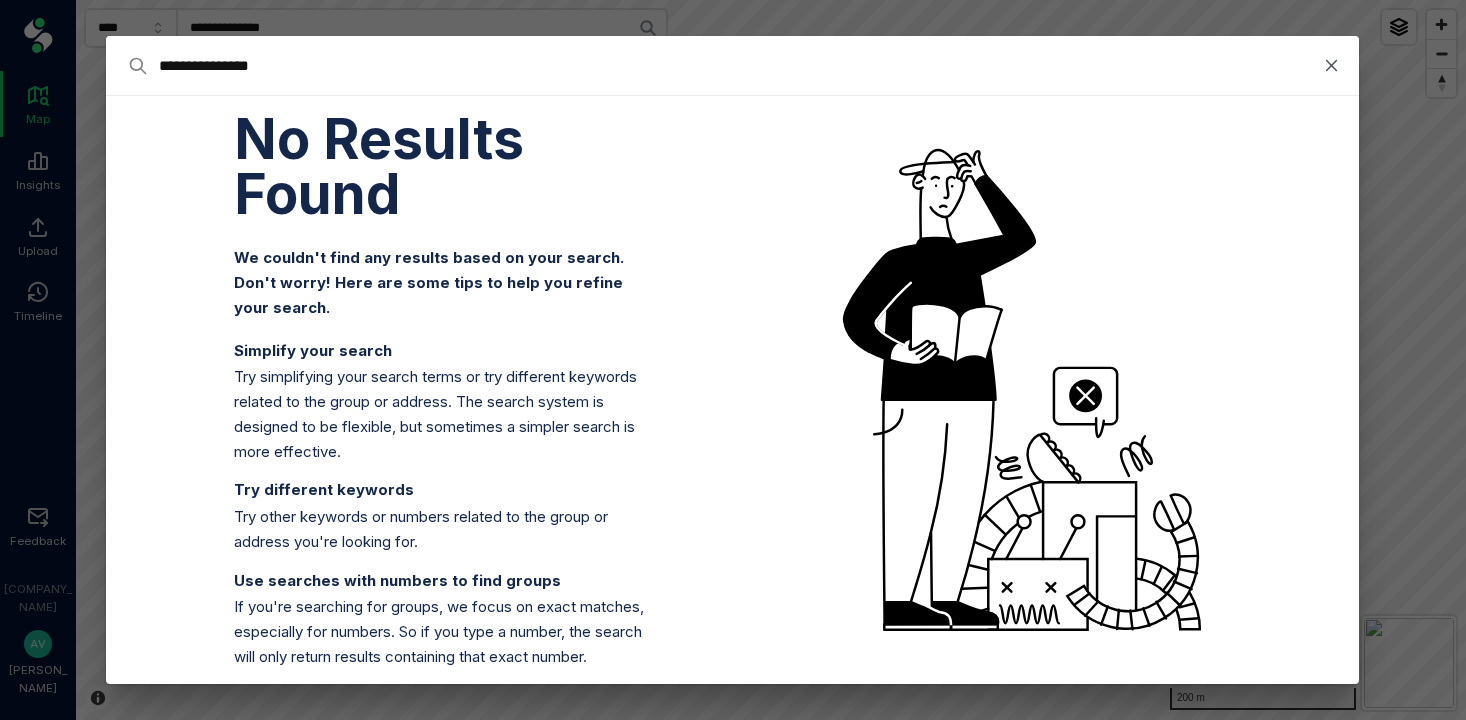 type on "**********" 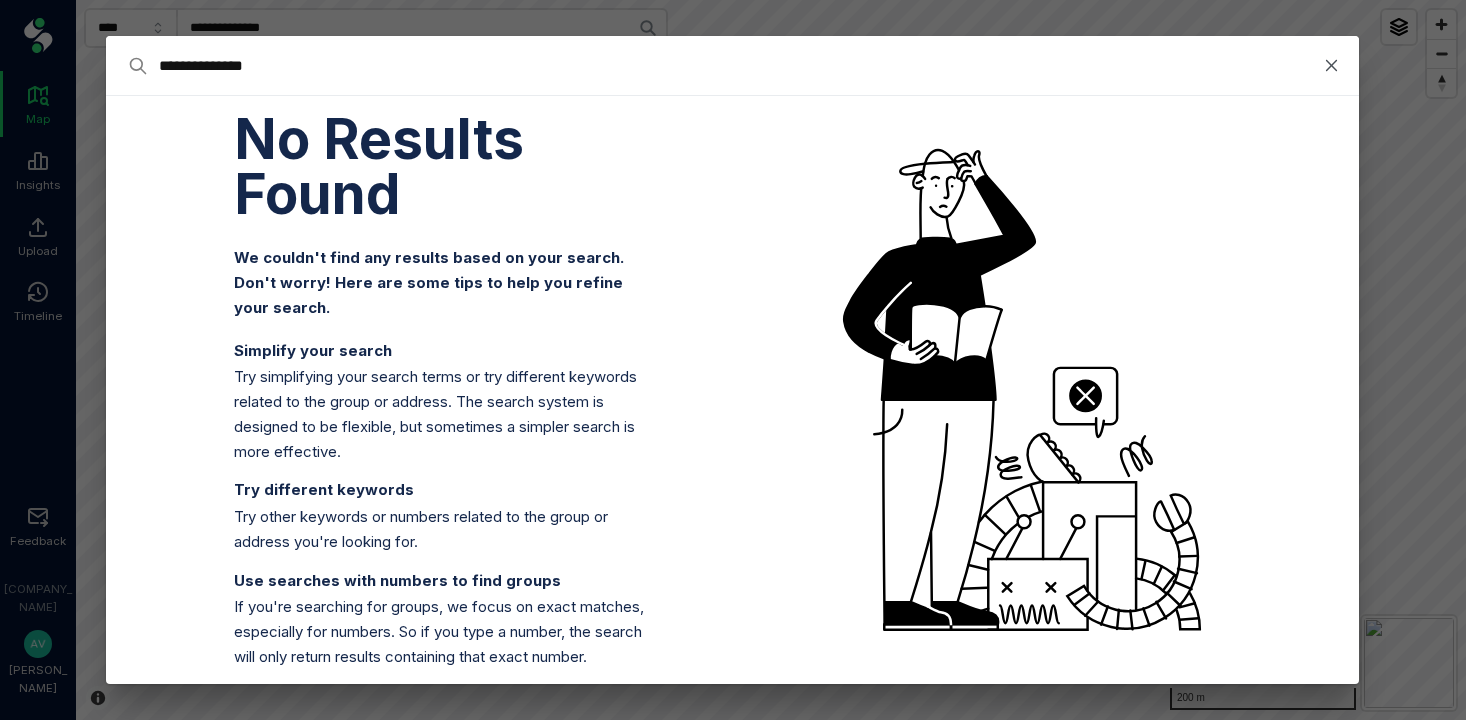 type on "**********" 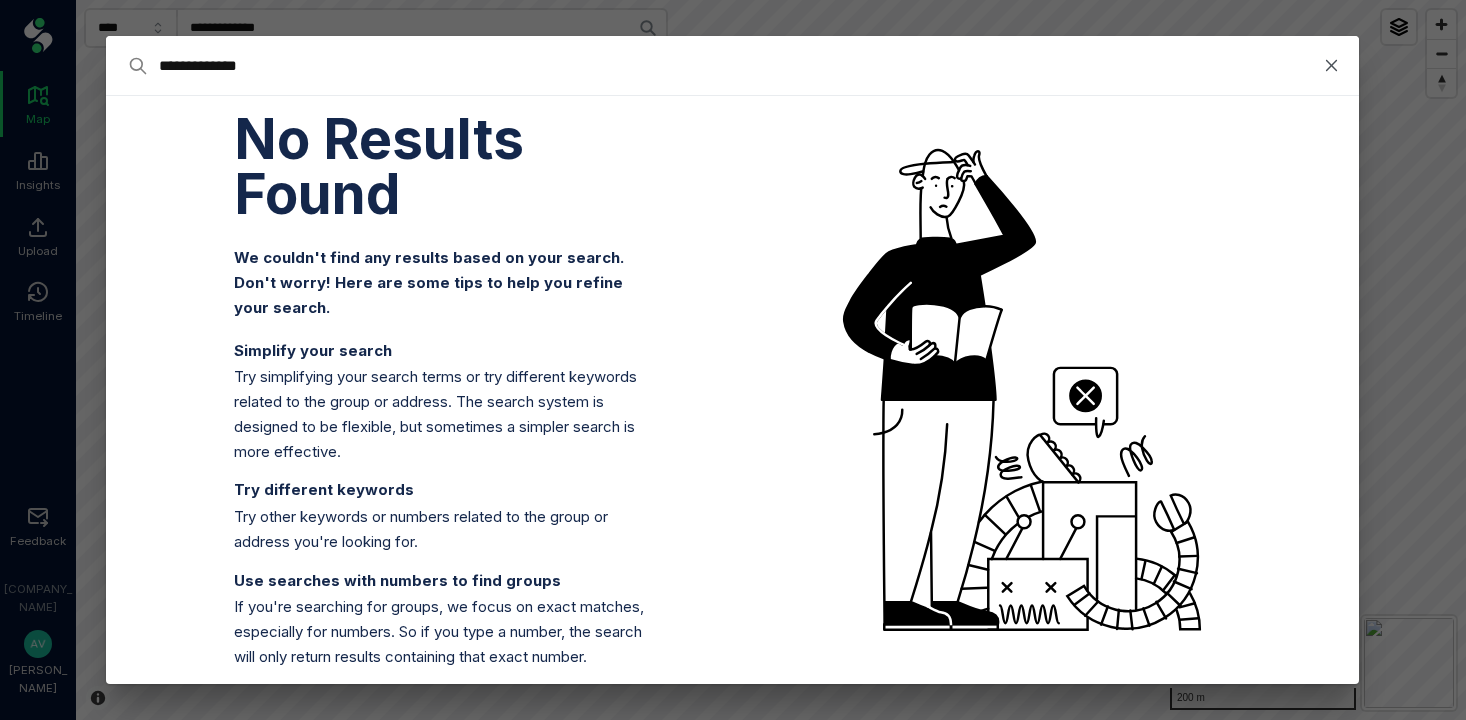 type on "**********" 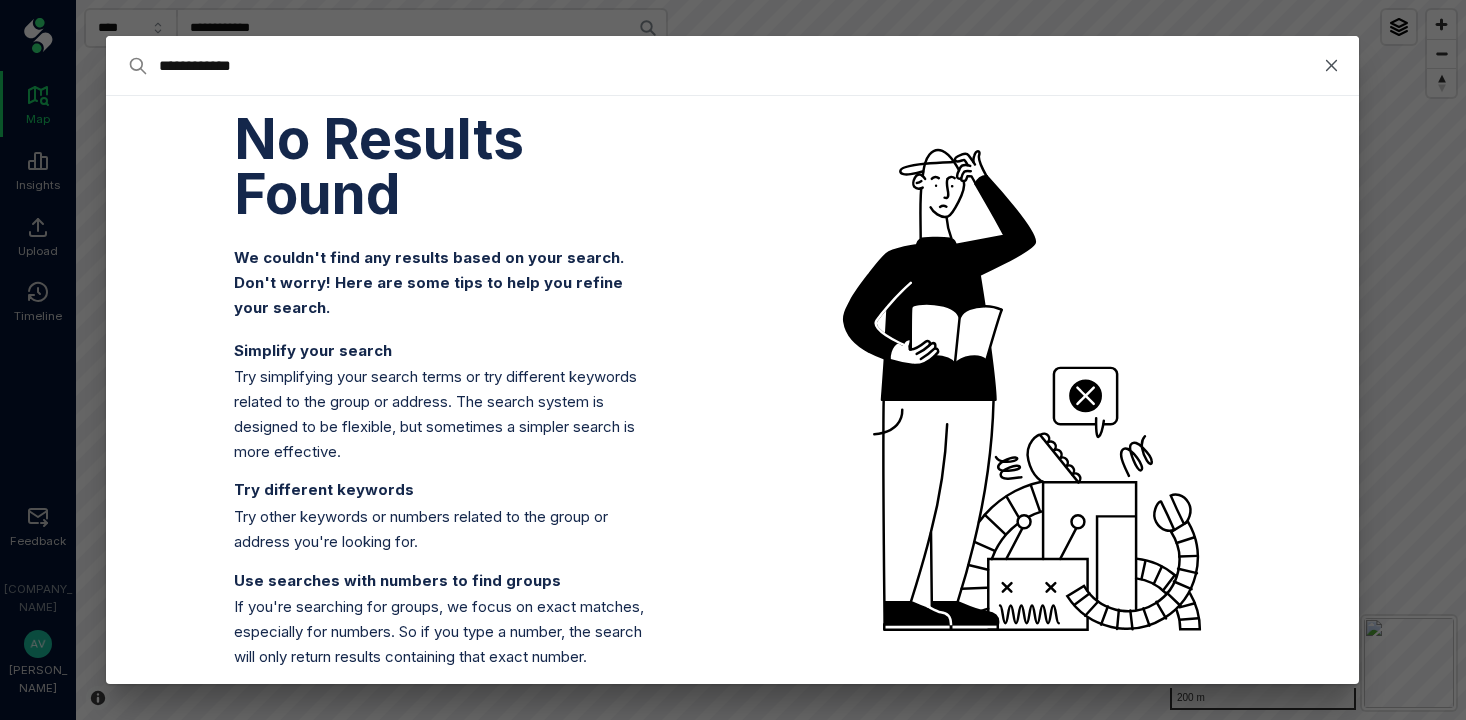 type on "**********" 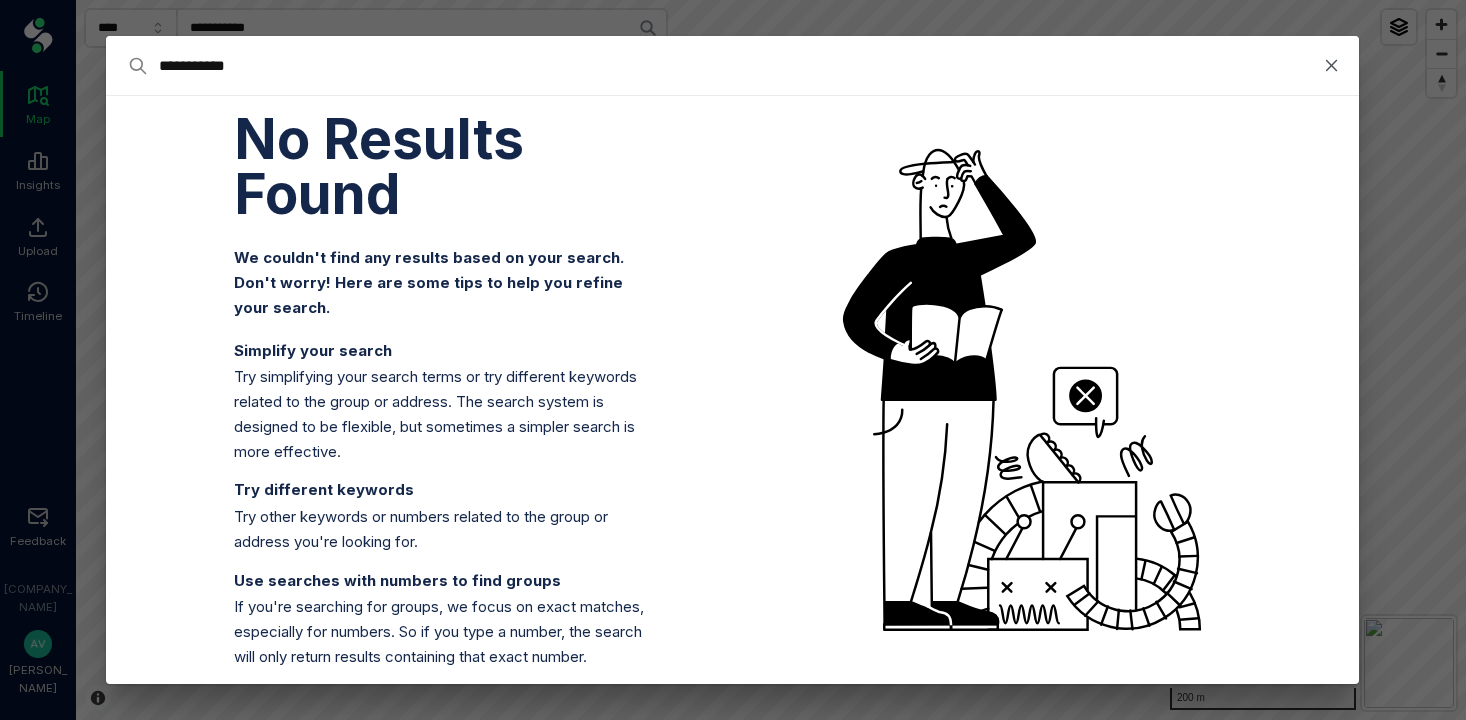 type on "**********" 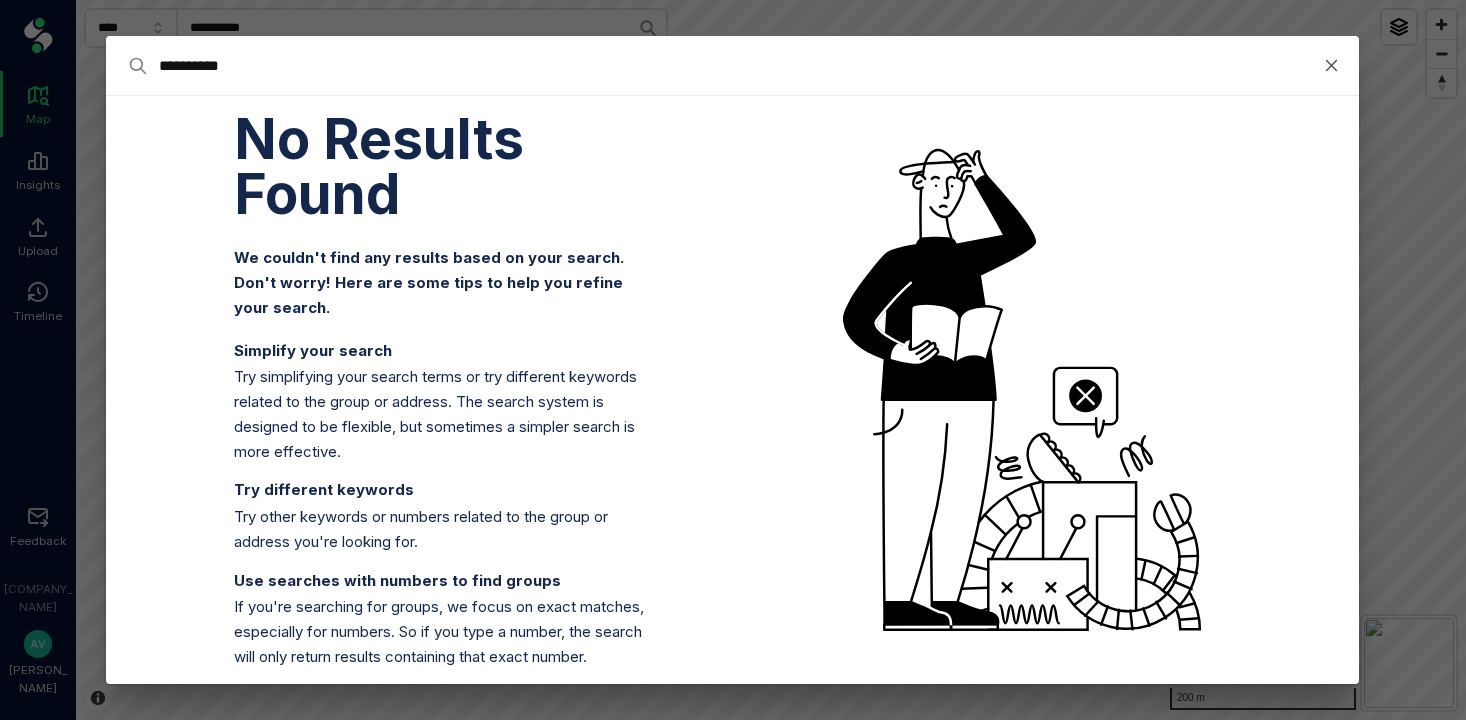 type on "********" 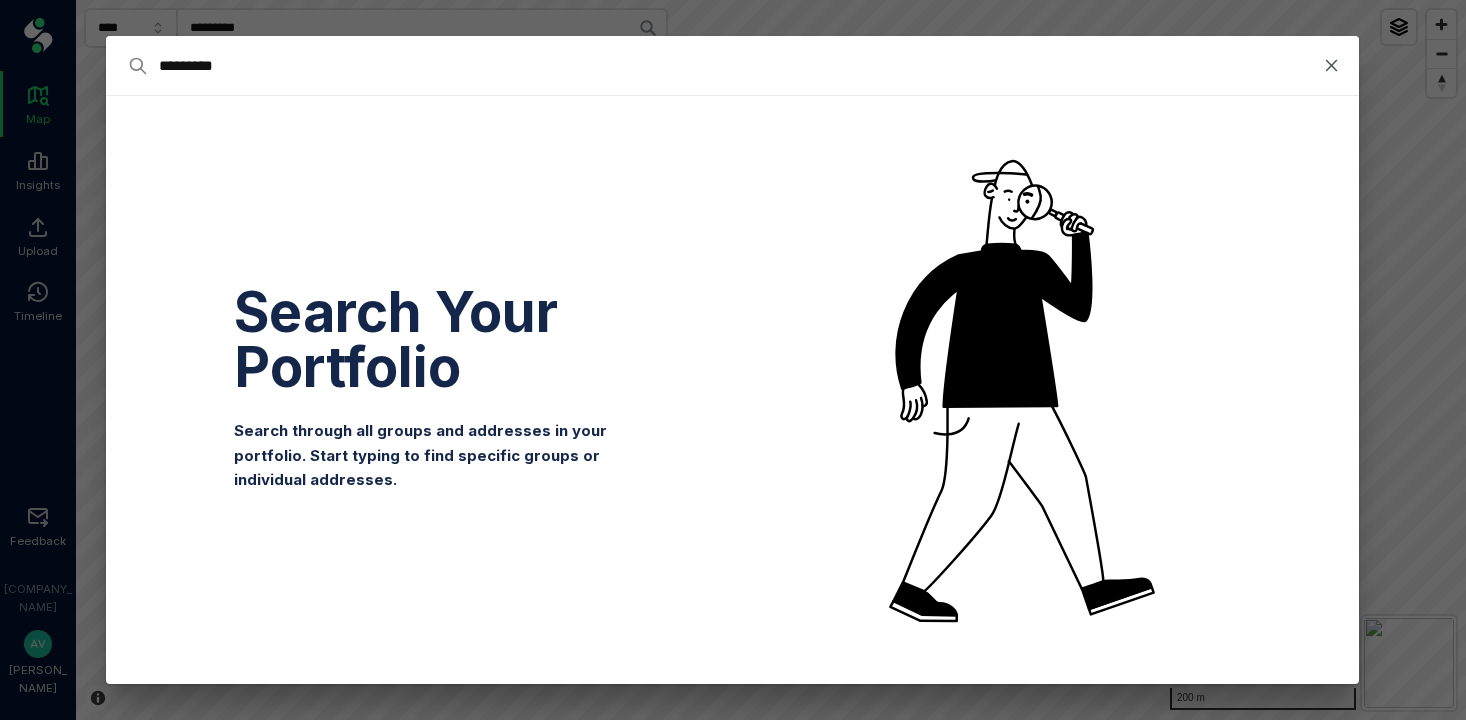 type on "********" 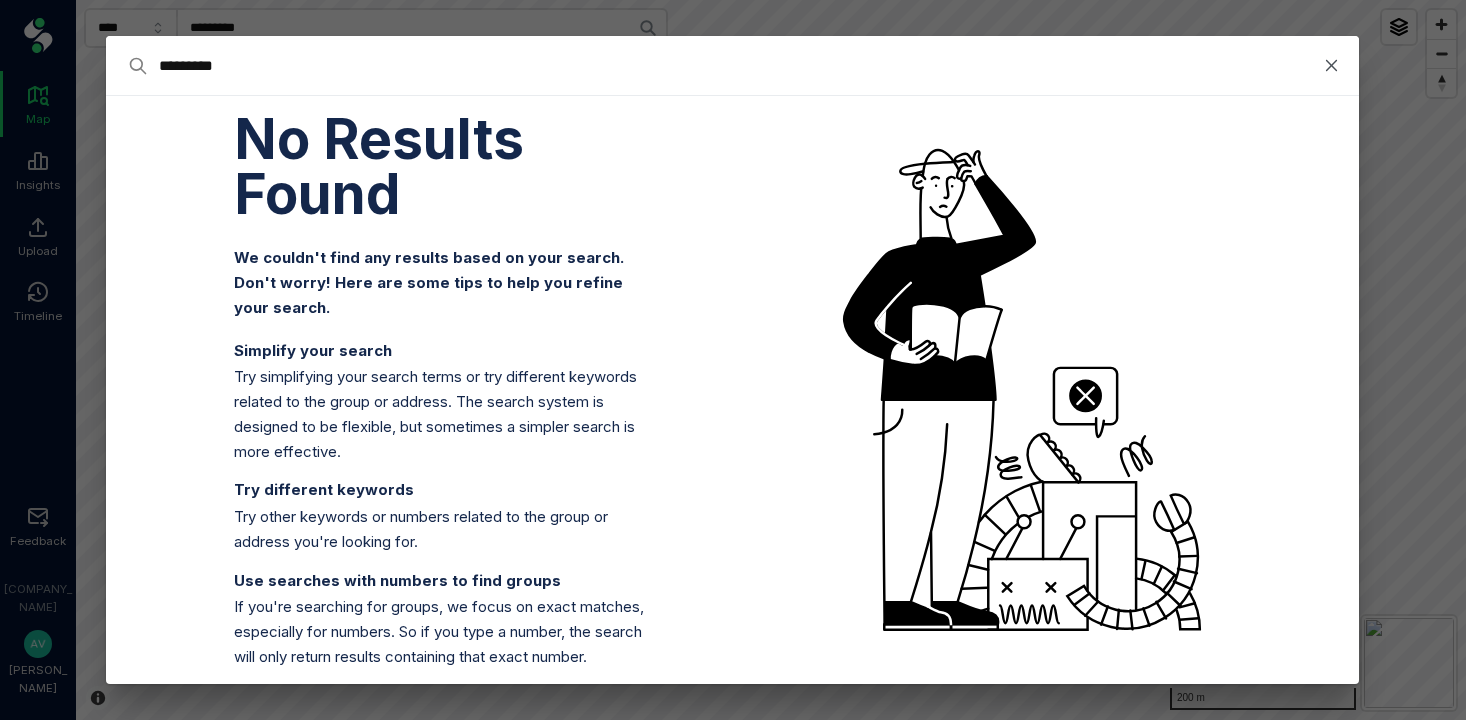 type on "********" 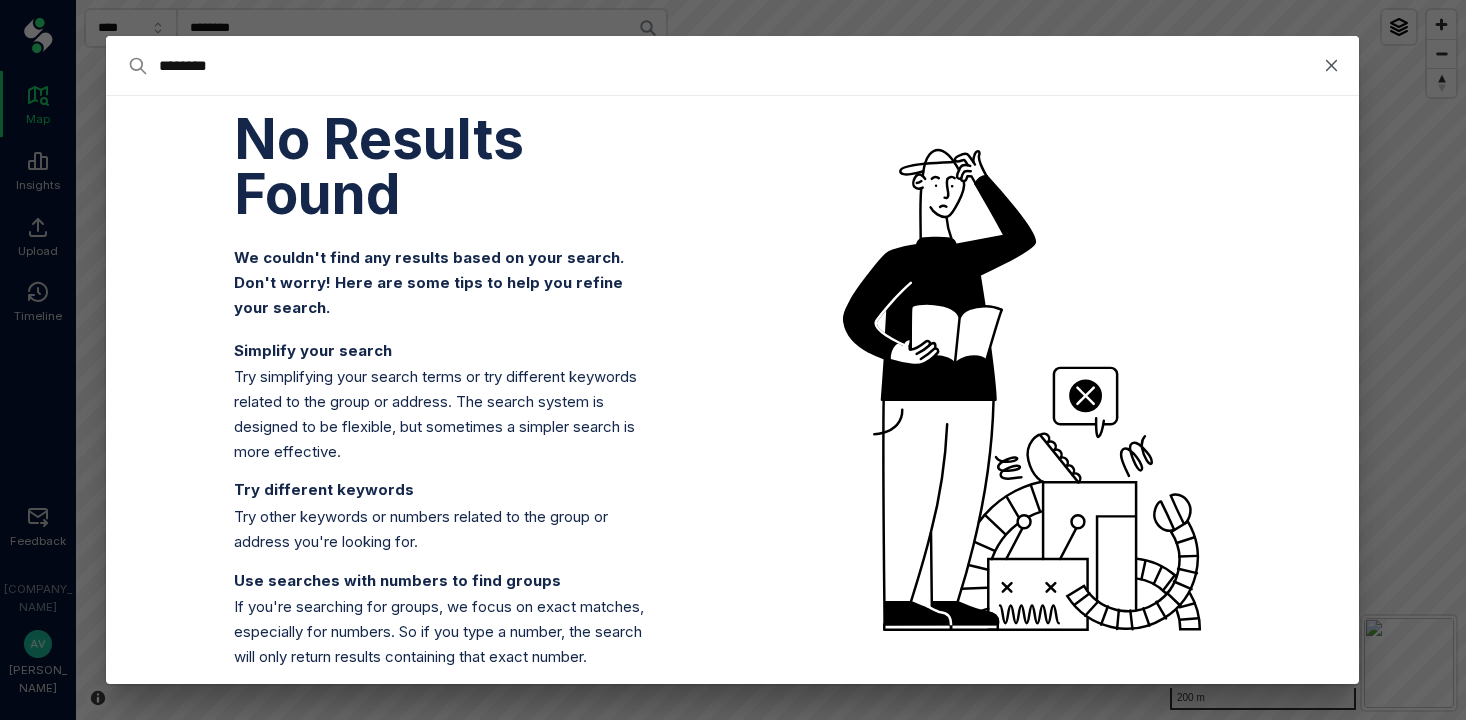 type on "********" 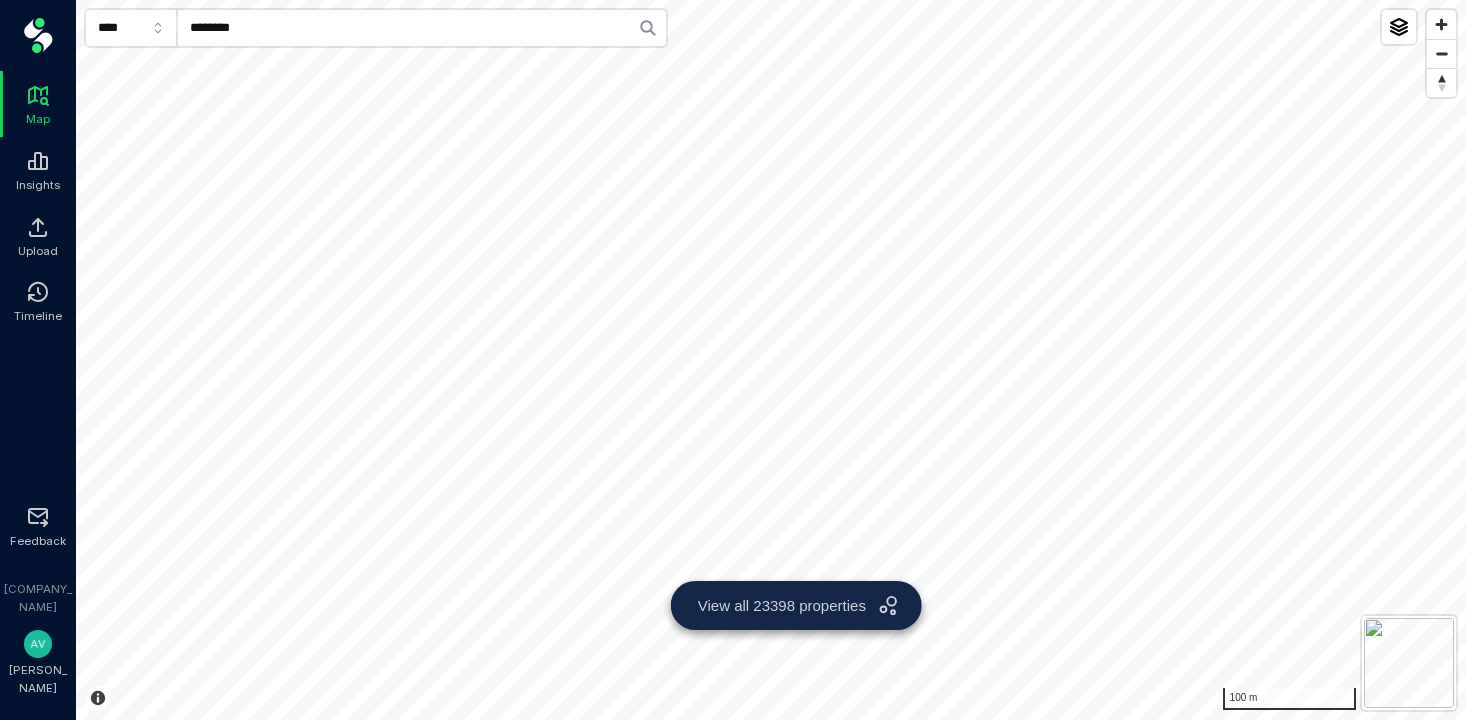click on "Map Insights Upload Timeline Feedback De Alliantie Aron **** ******** 100 m © Spotr |  © Mapbox   © OpenStreetMap   Improve this map View all 23398 properties Back to address Back to group undefined Spotr 2025 created  a year ago current" at bounding box center (733, 360) 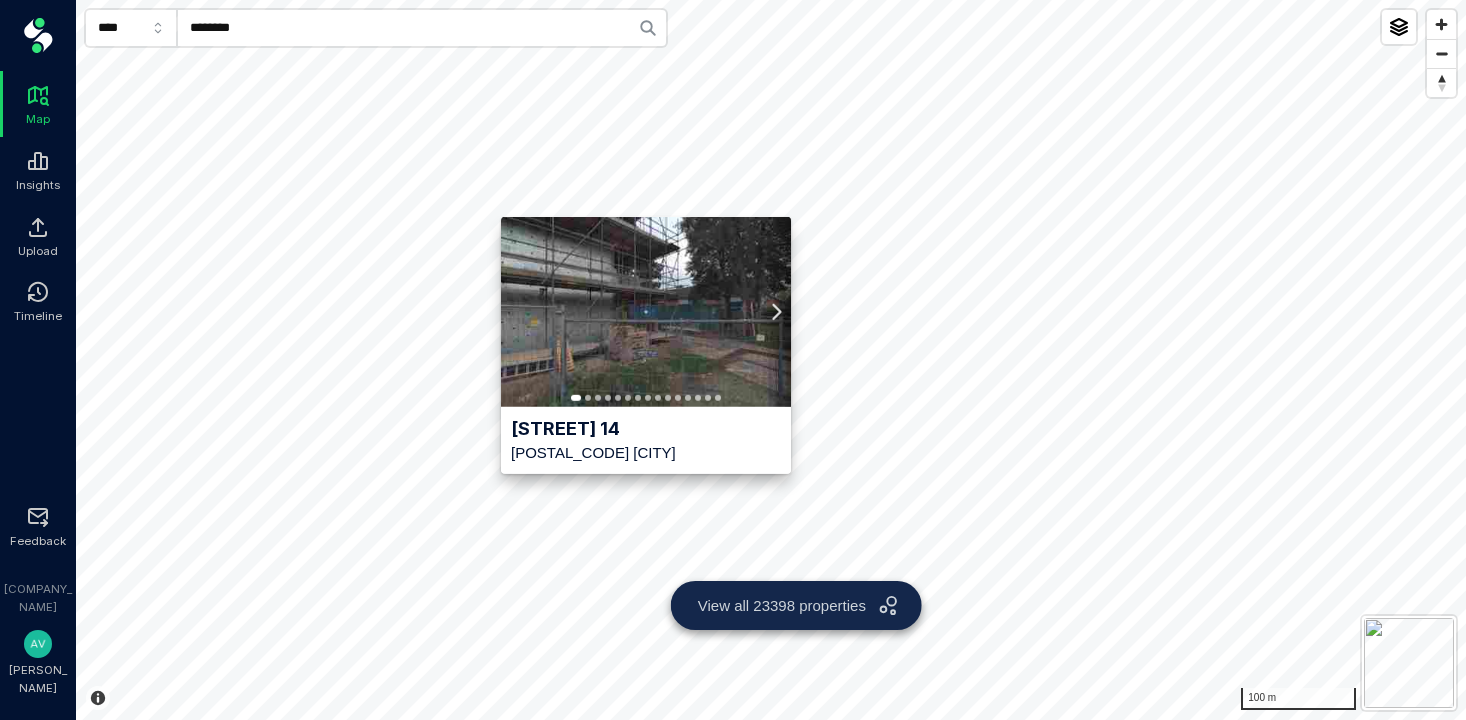 click 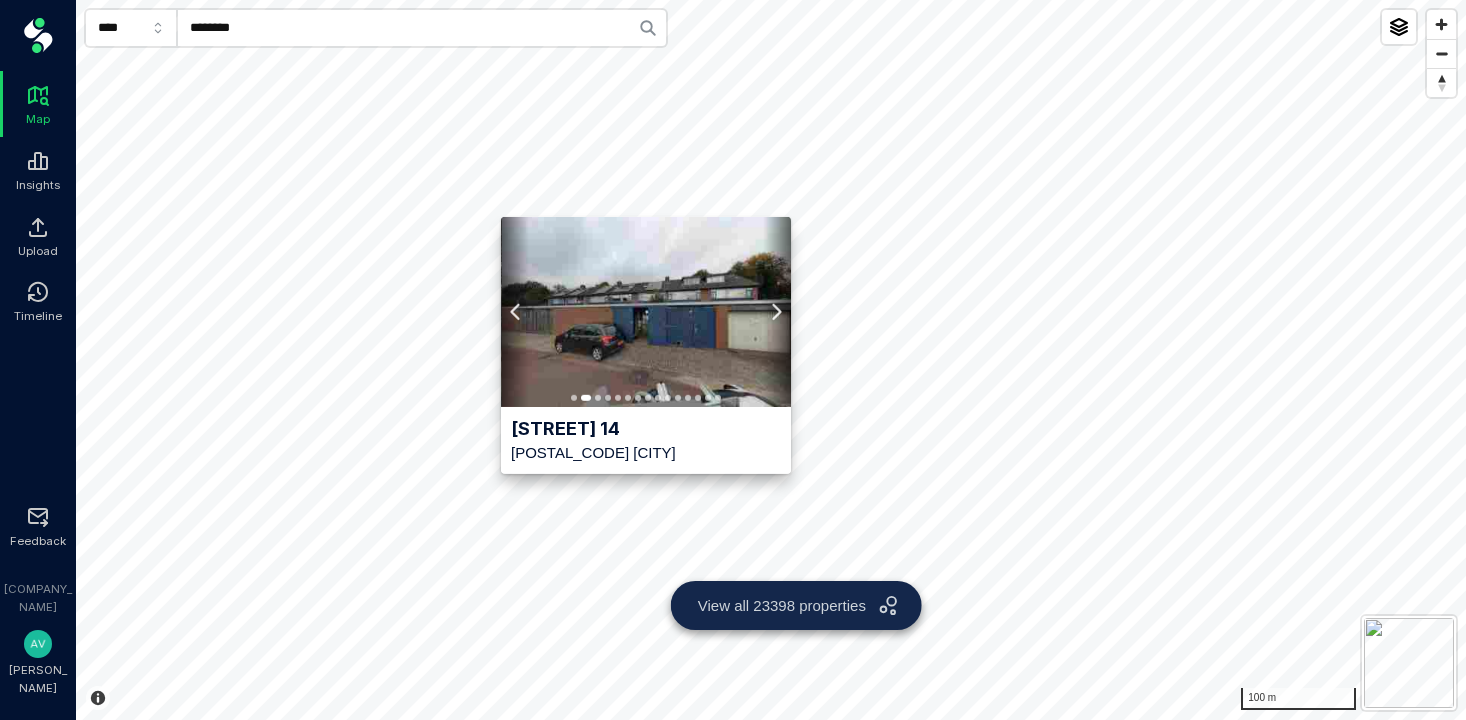 click 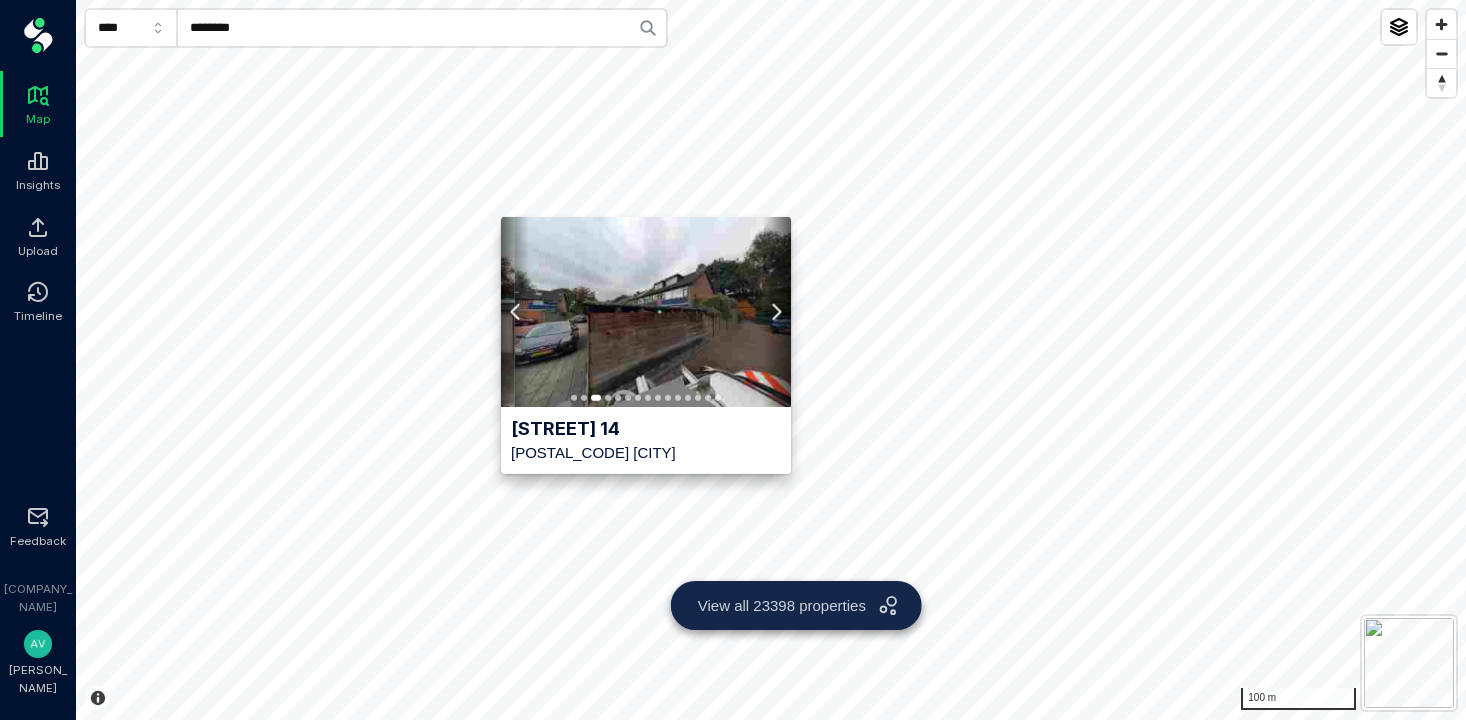 click 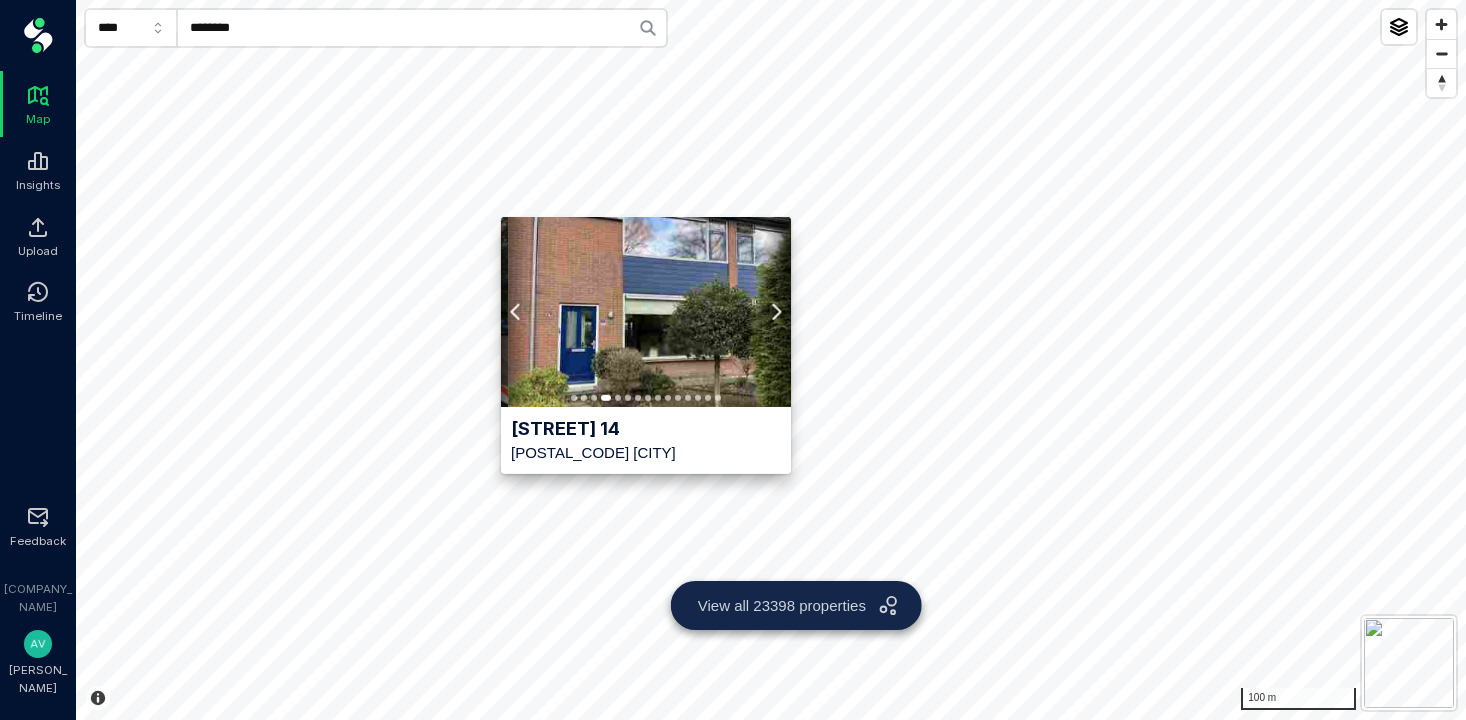 click 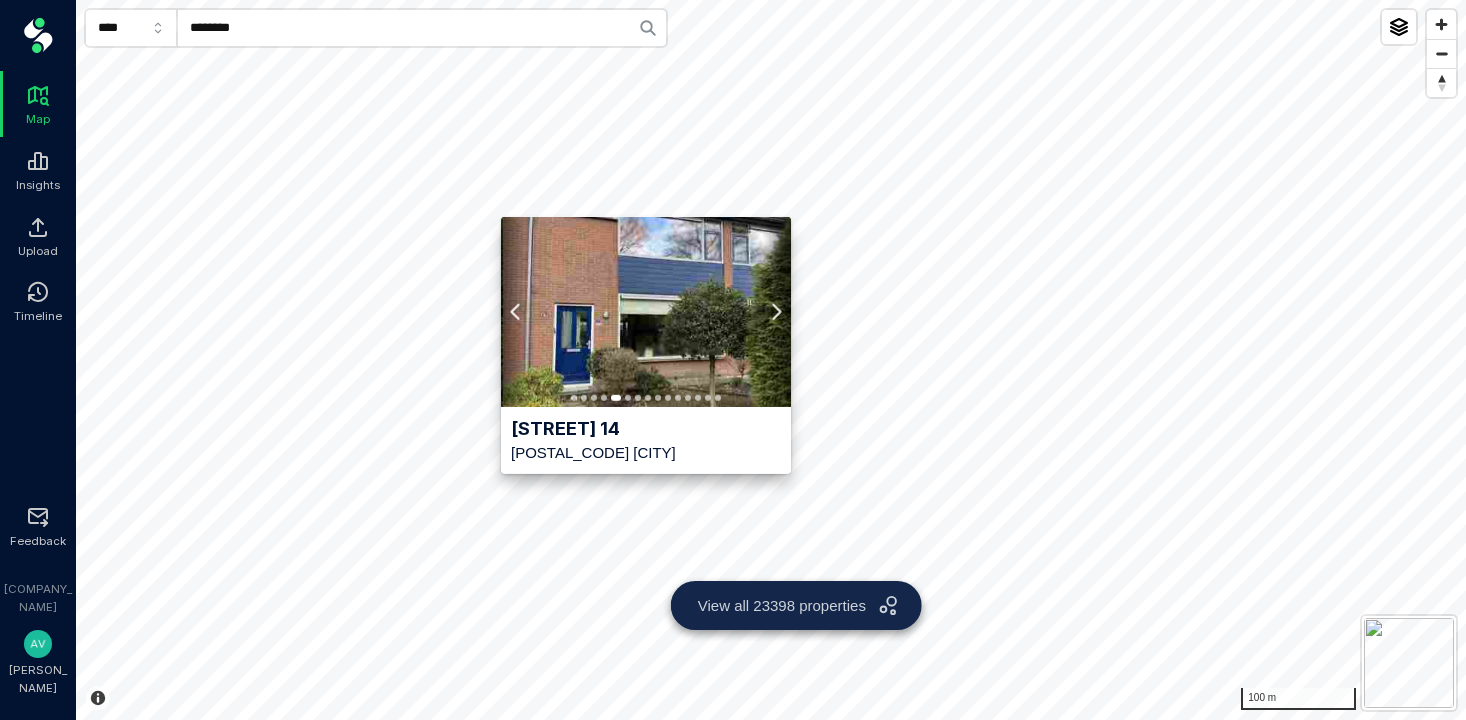 click 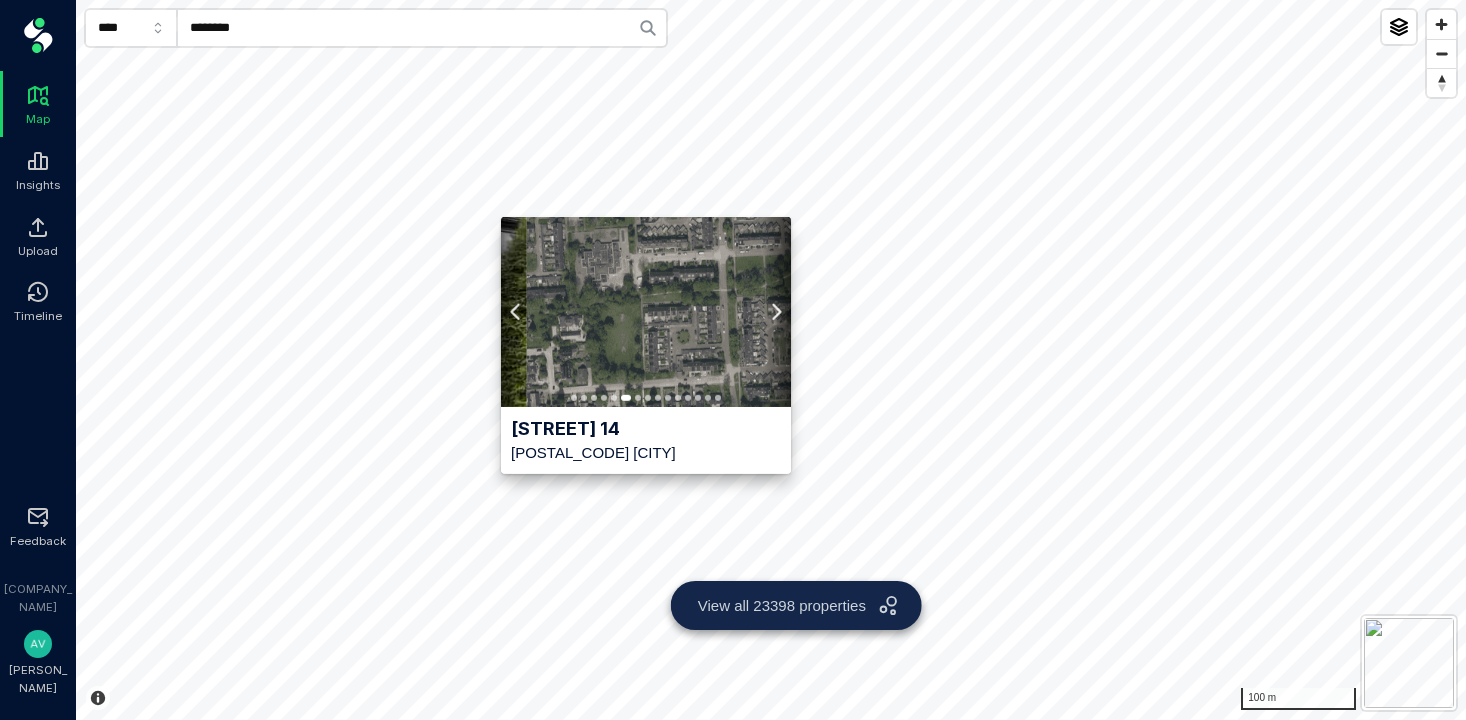 click 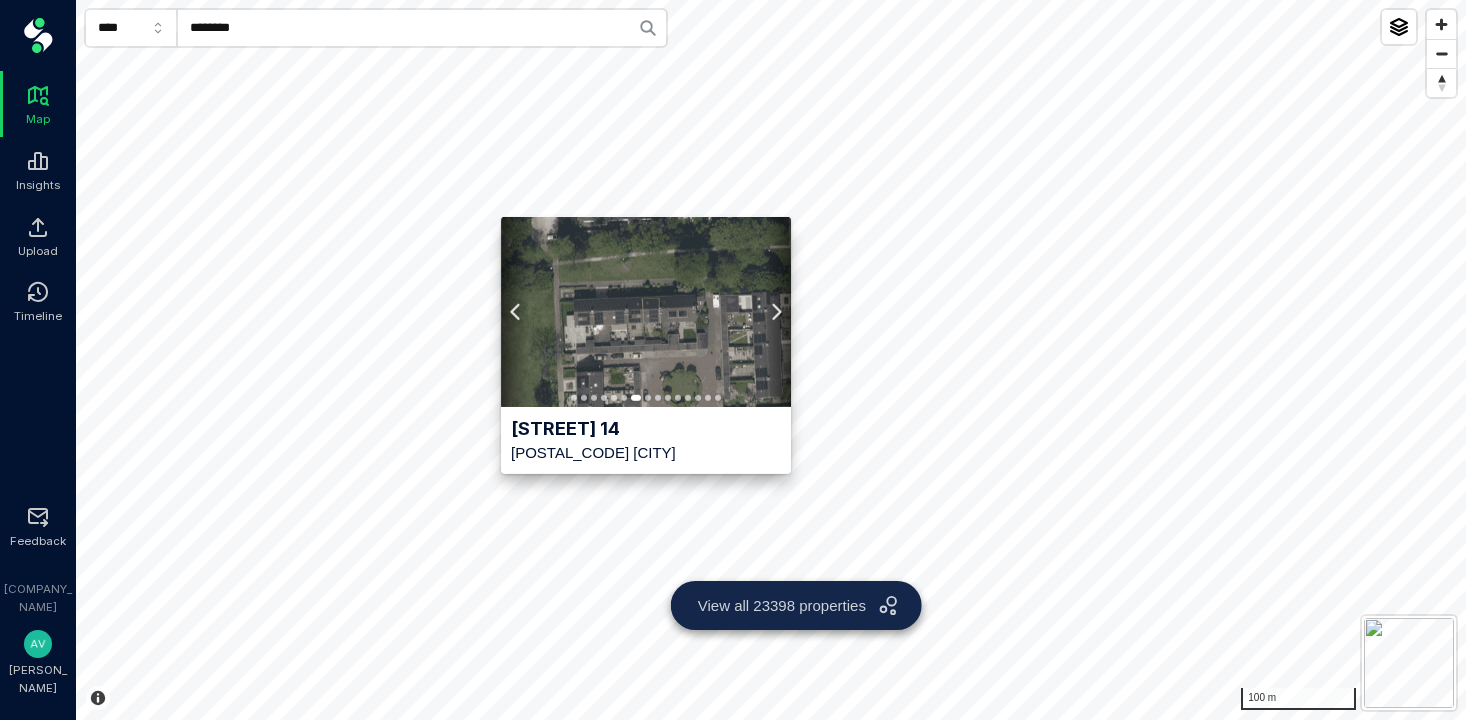 click 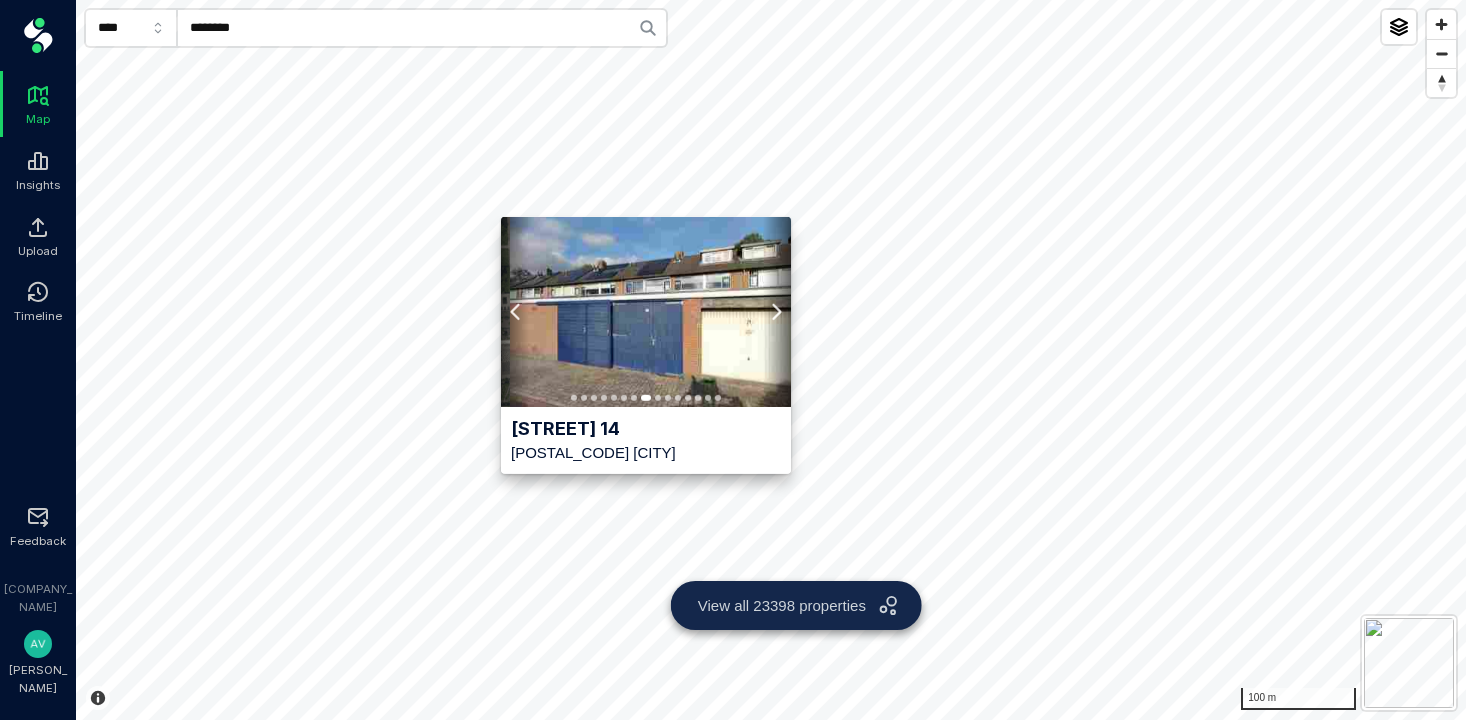 click 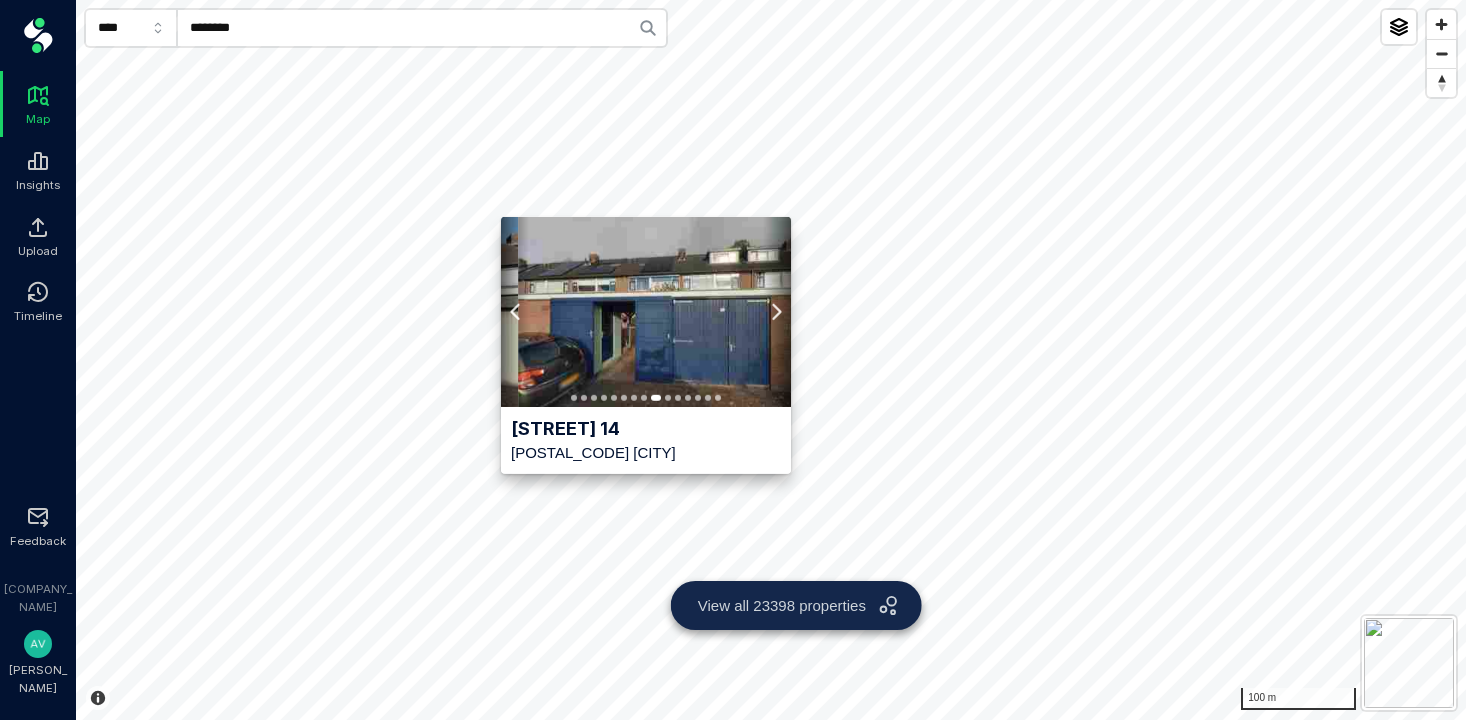 click 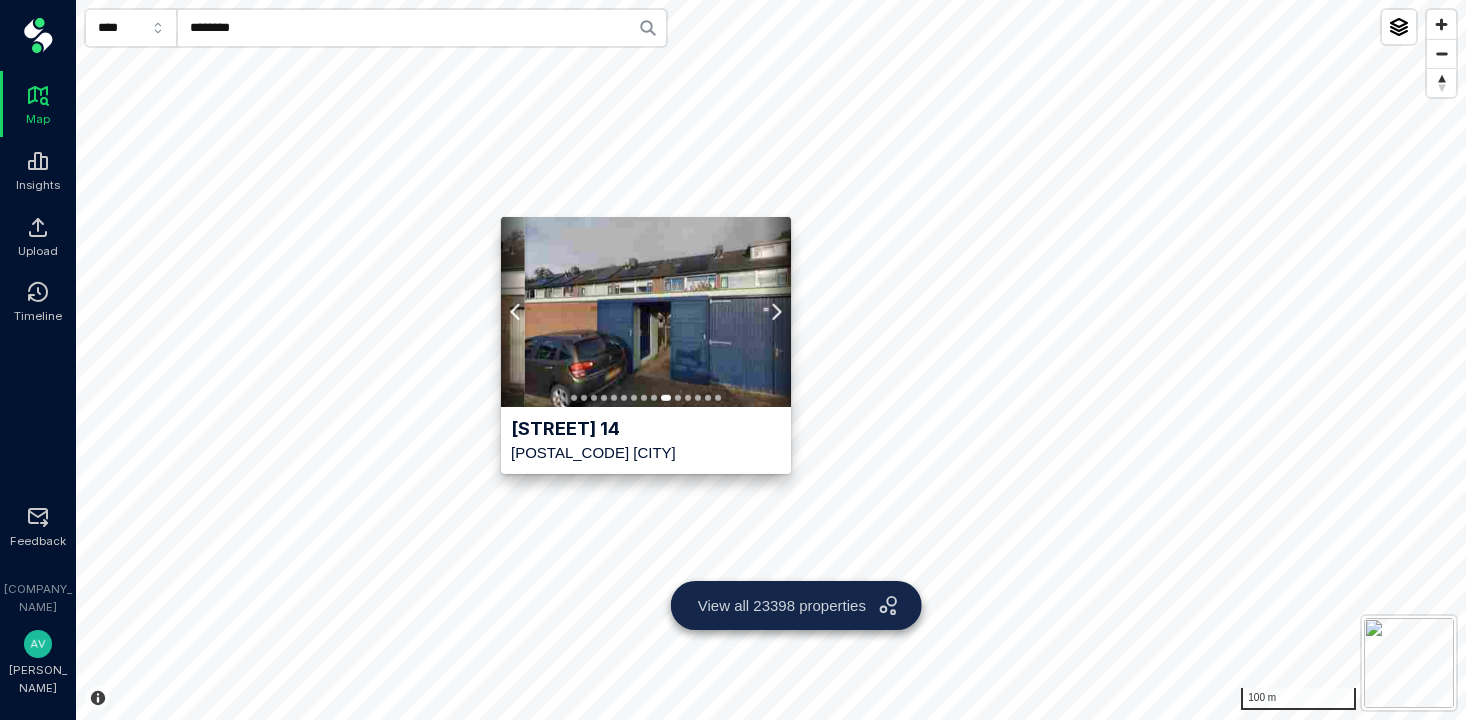 click 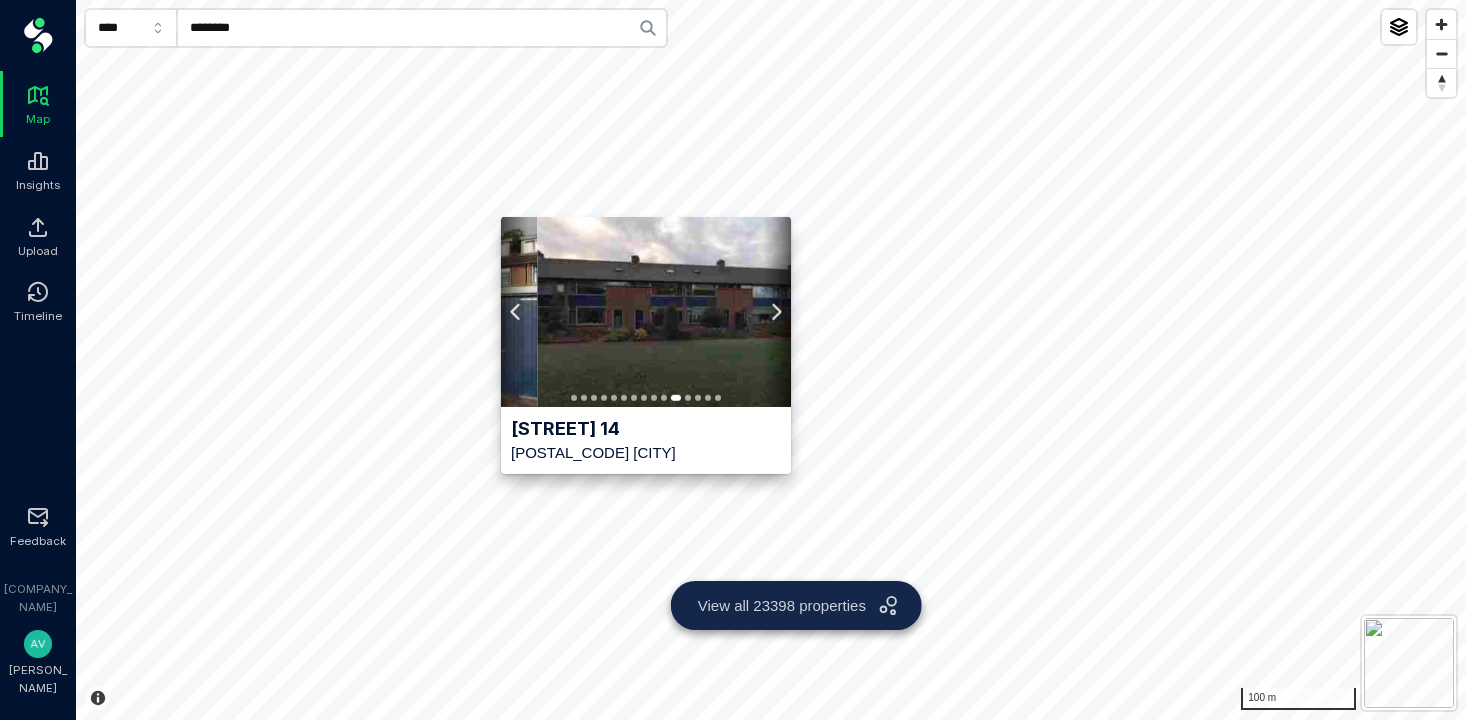 click 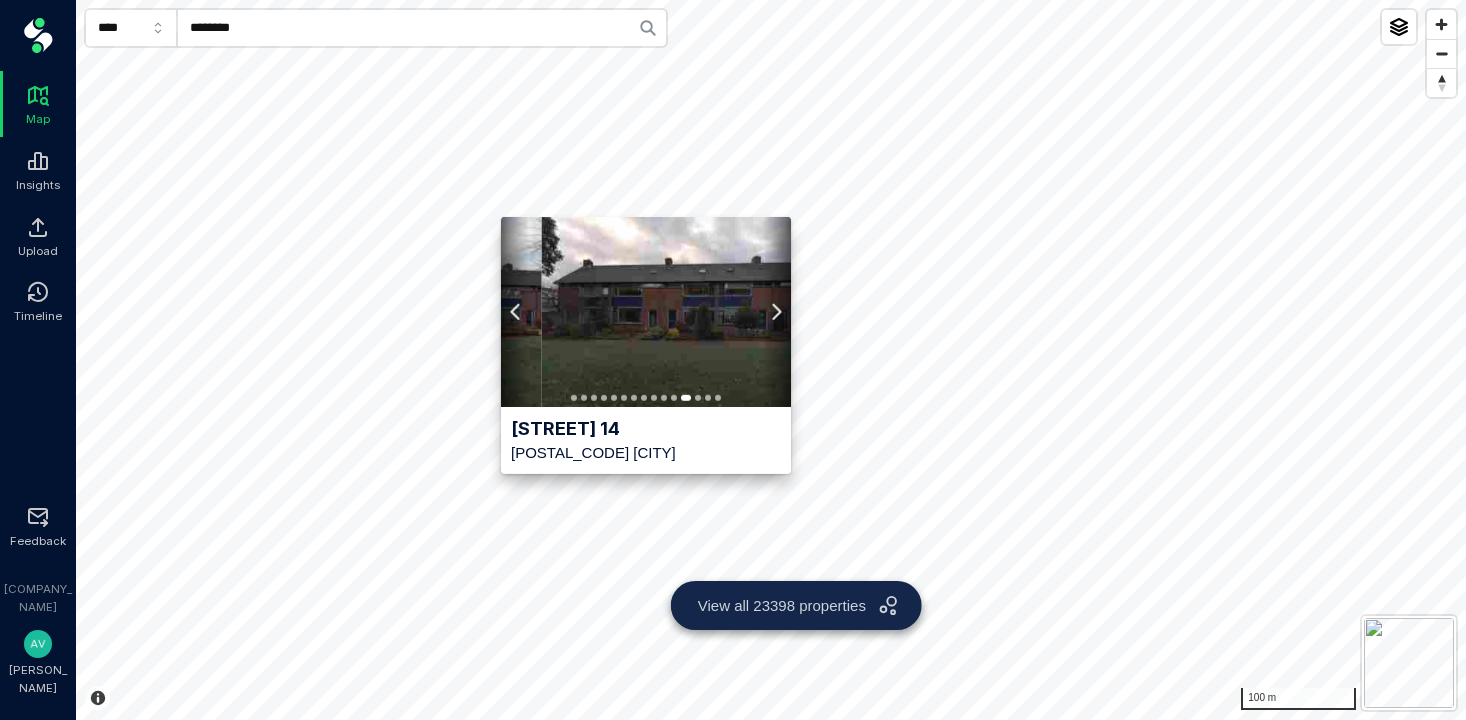 click 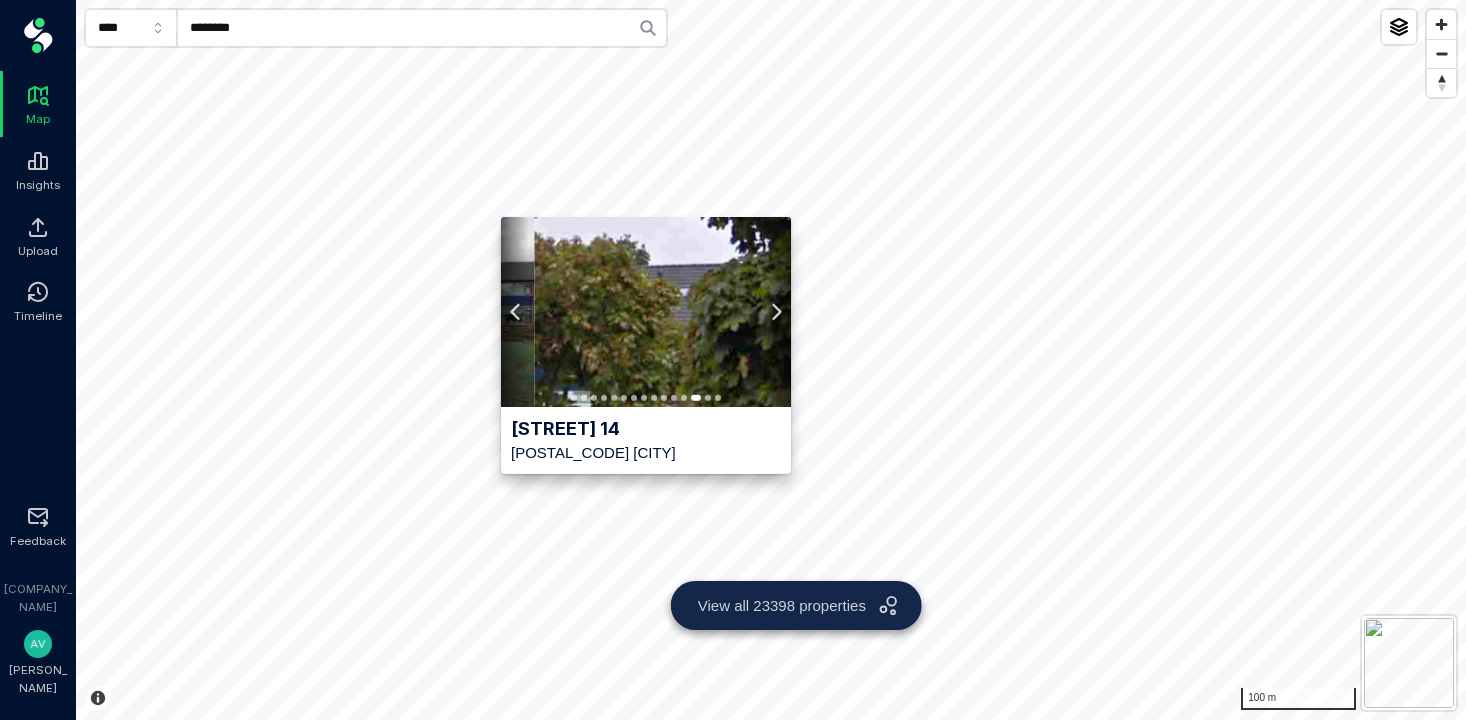 click 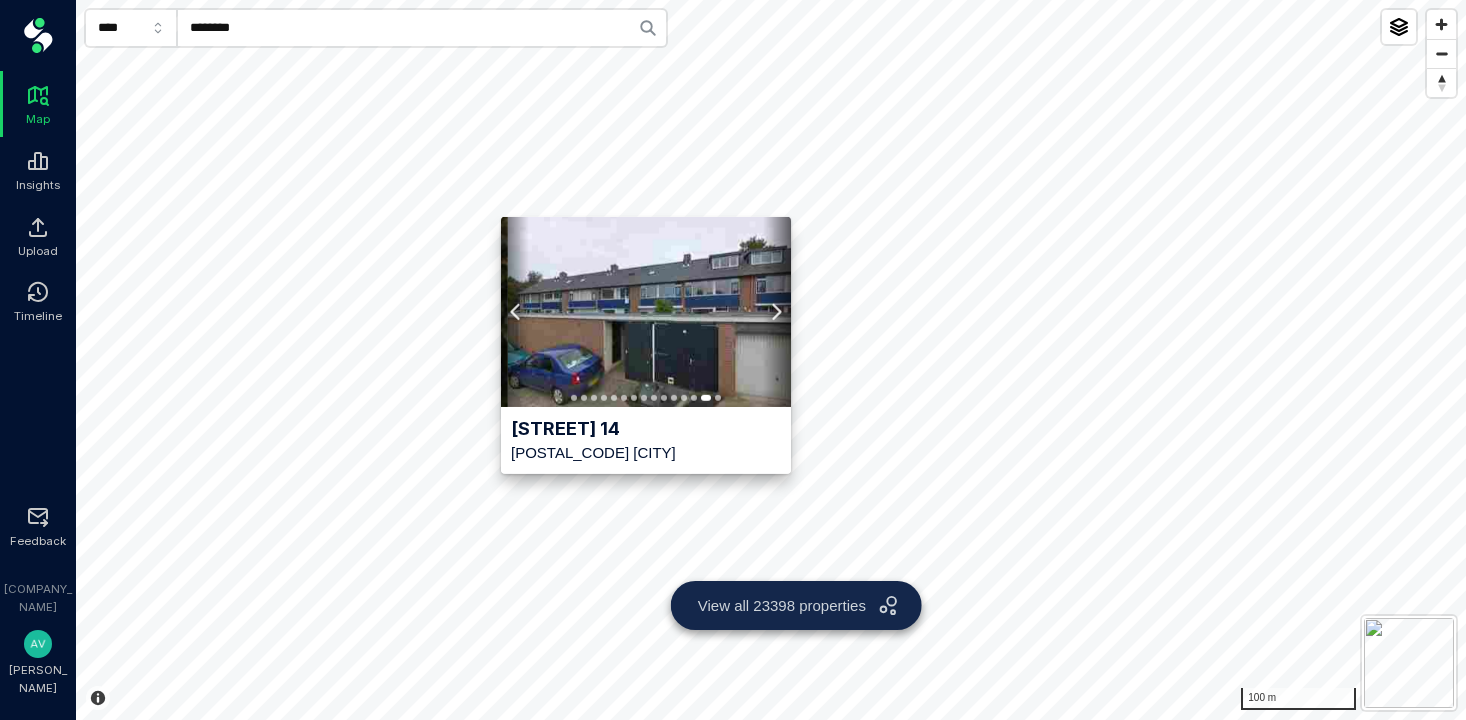 click 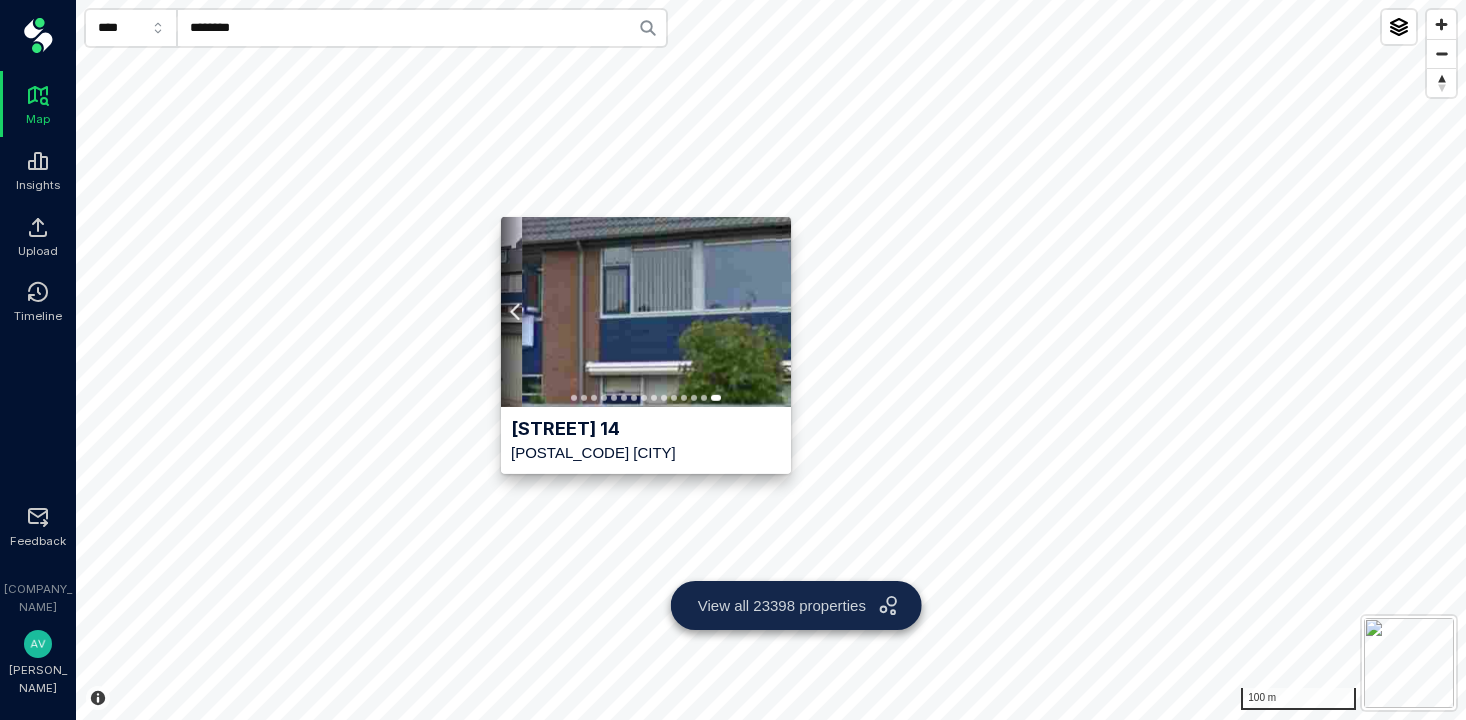 click 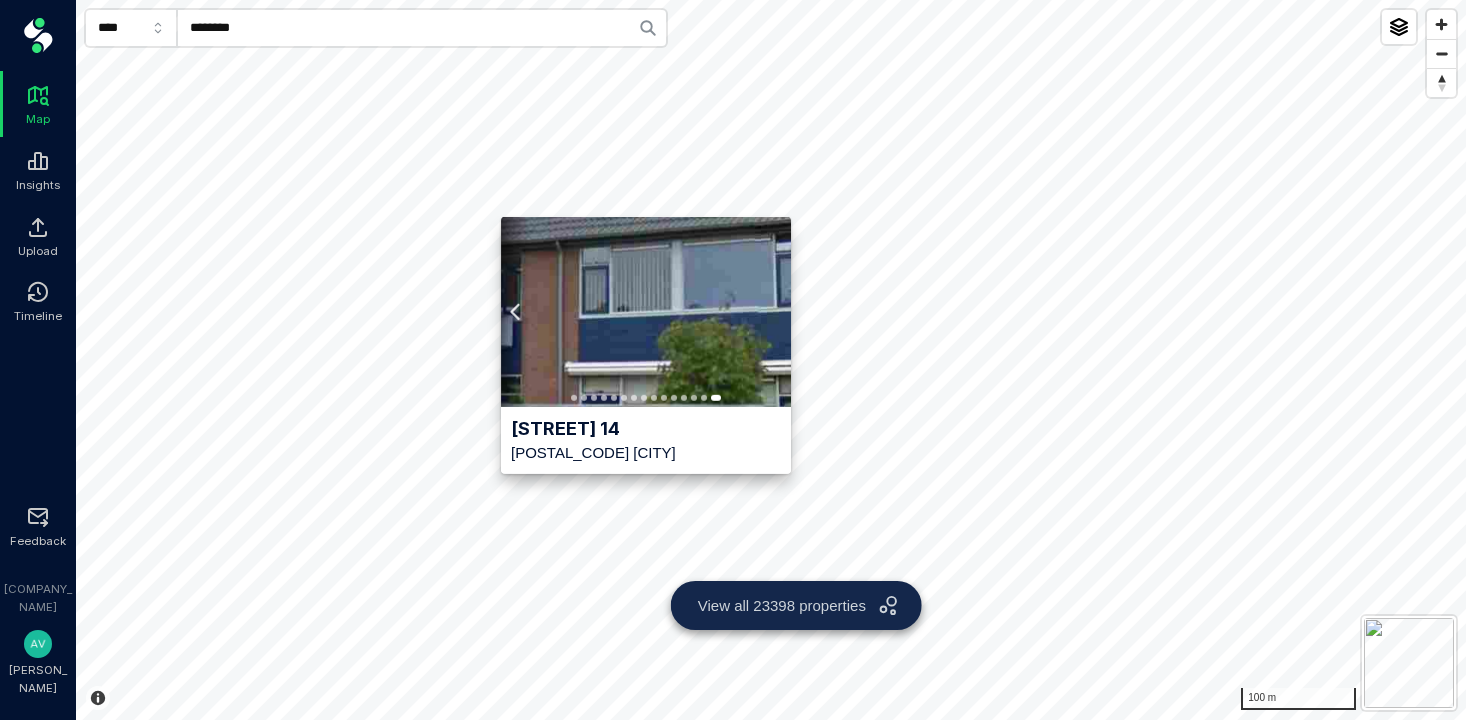 click 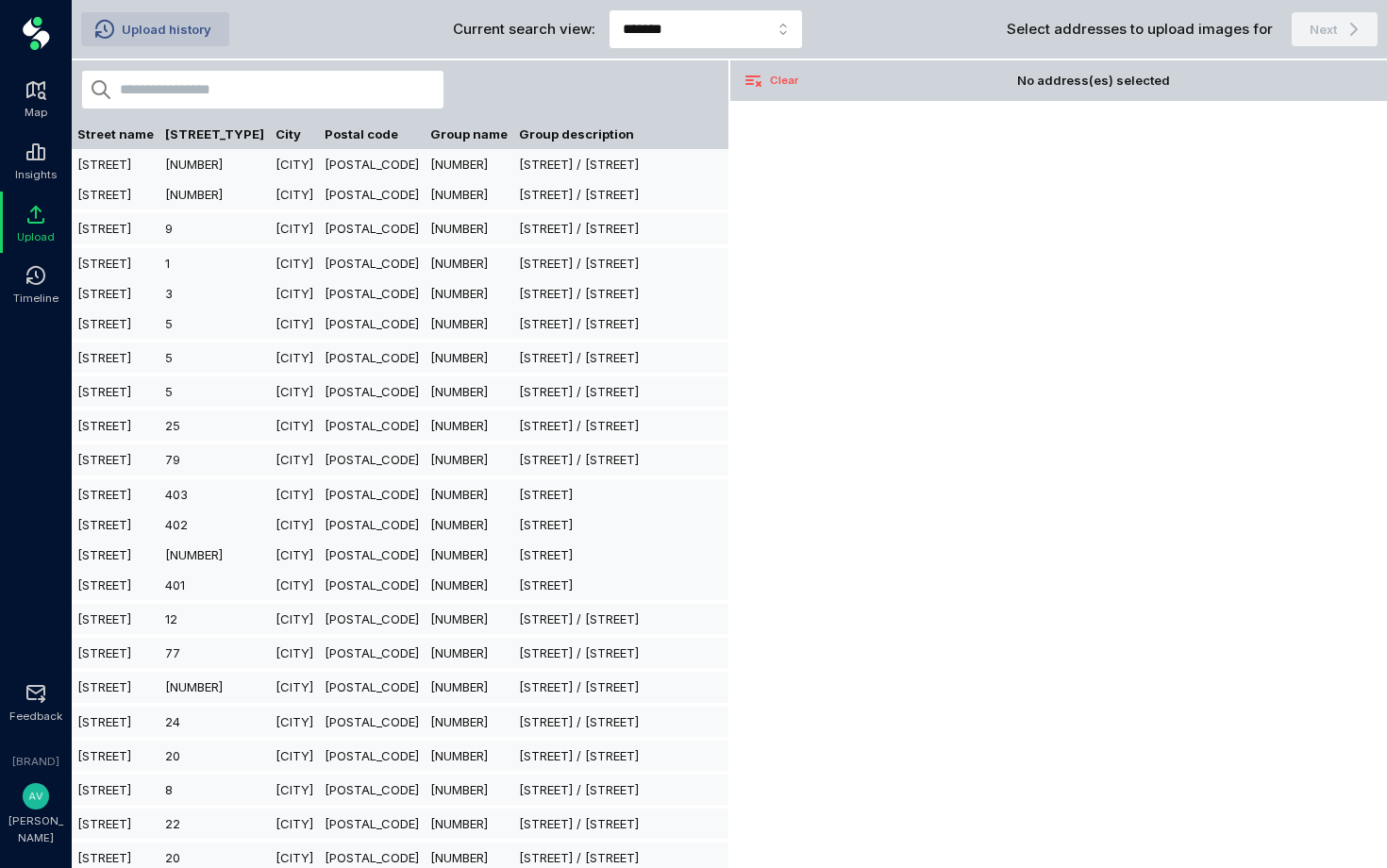 scroll, scrollTop: 0, scrollLeft: 0, axis: both 